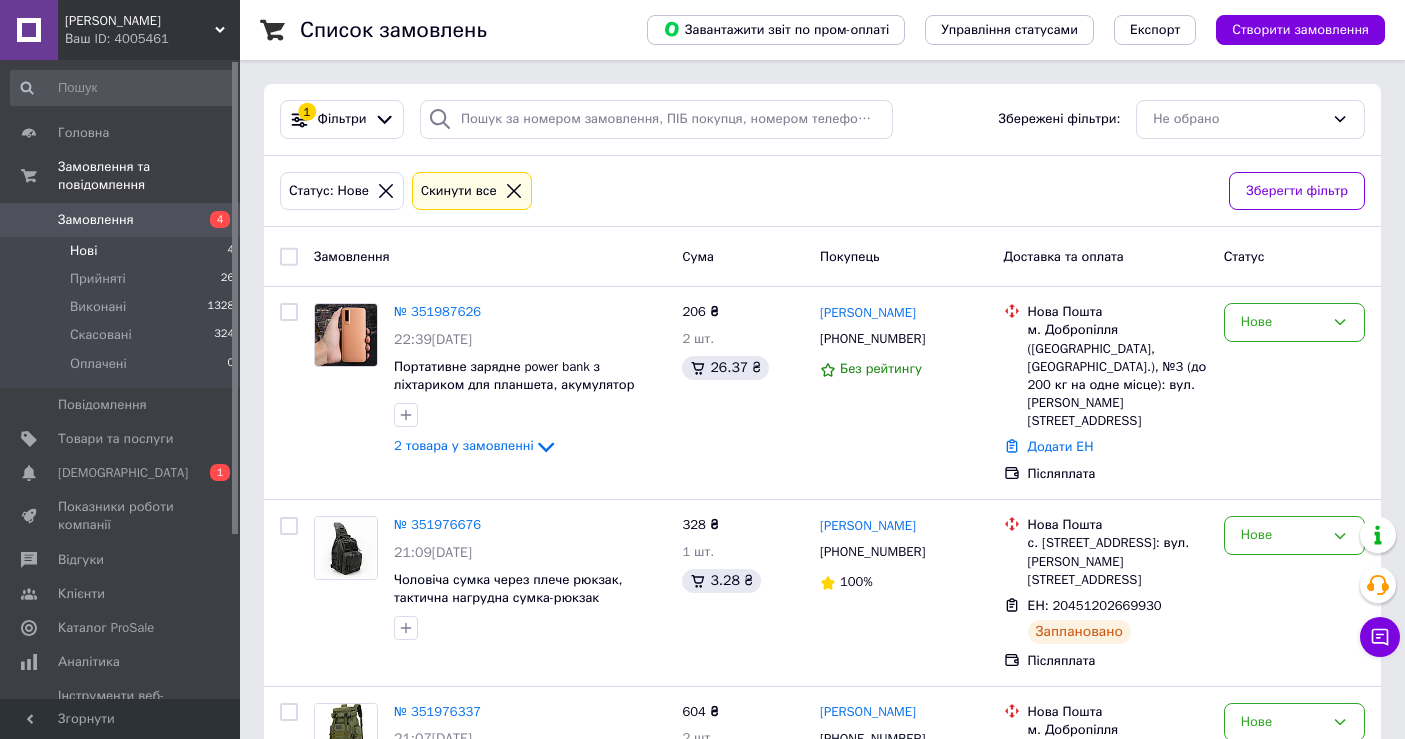 scroll, scrollTop: 318, scrollLeft: 0, axis: vertical 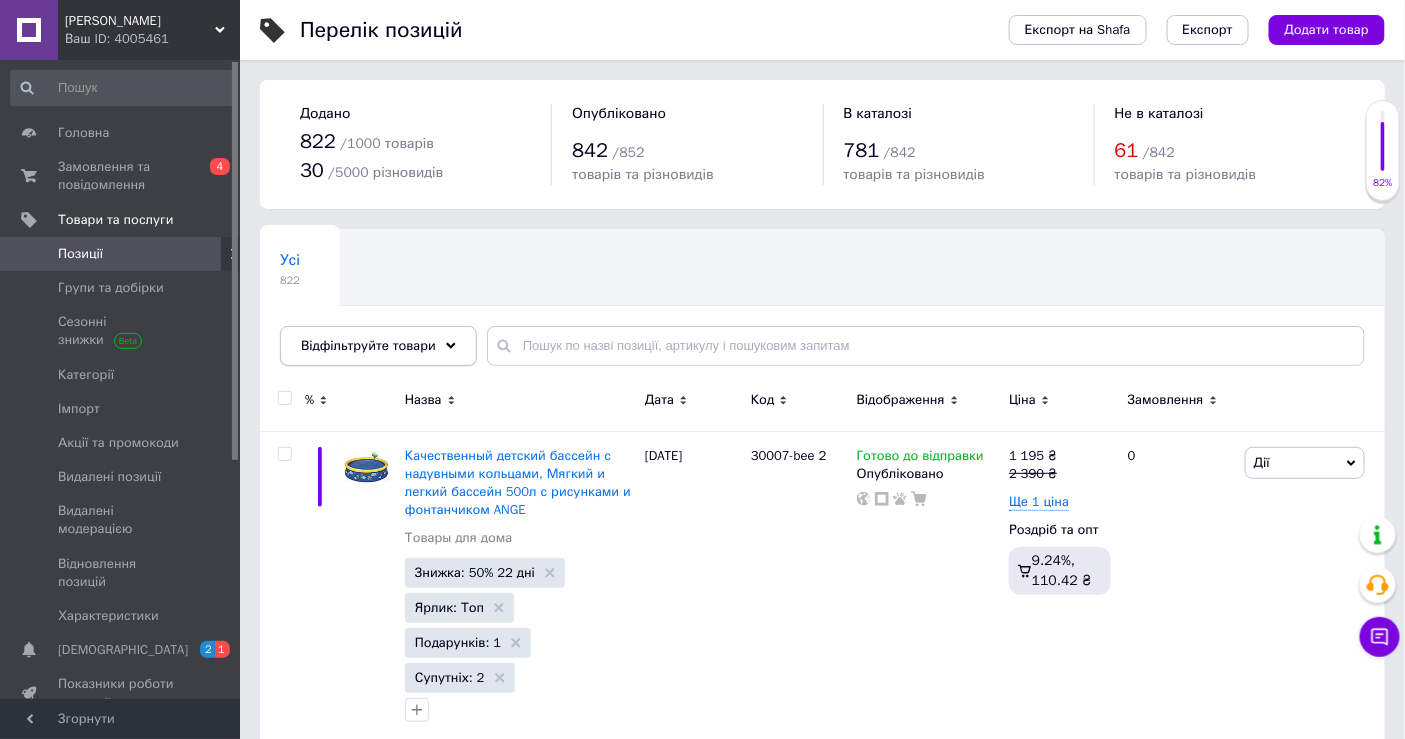 click on "Відфільтруйте товари" at bounding box center (368, 345) 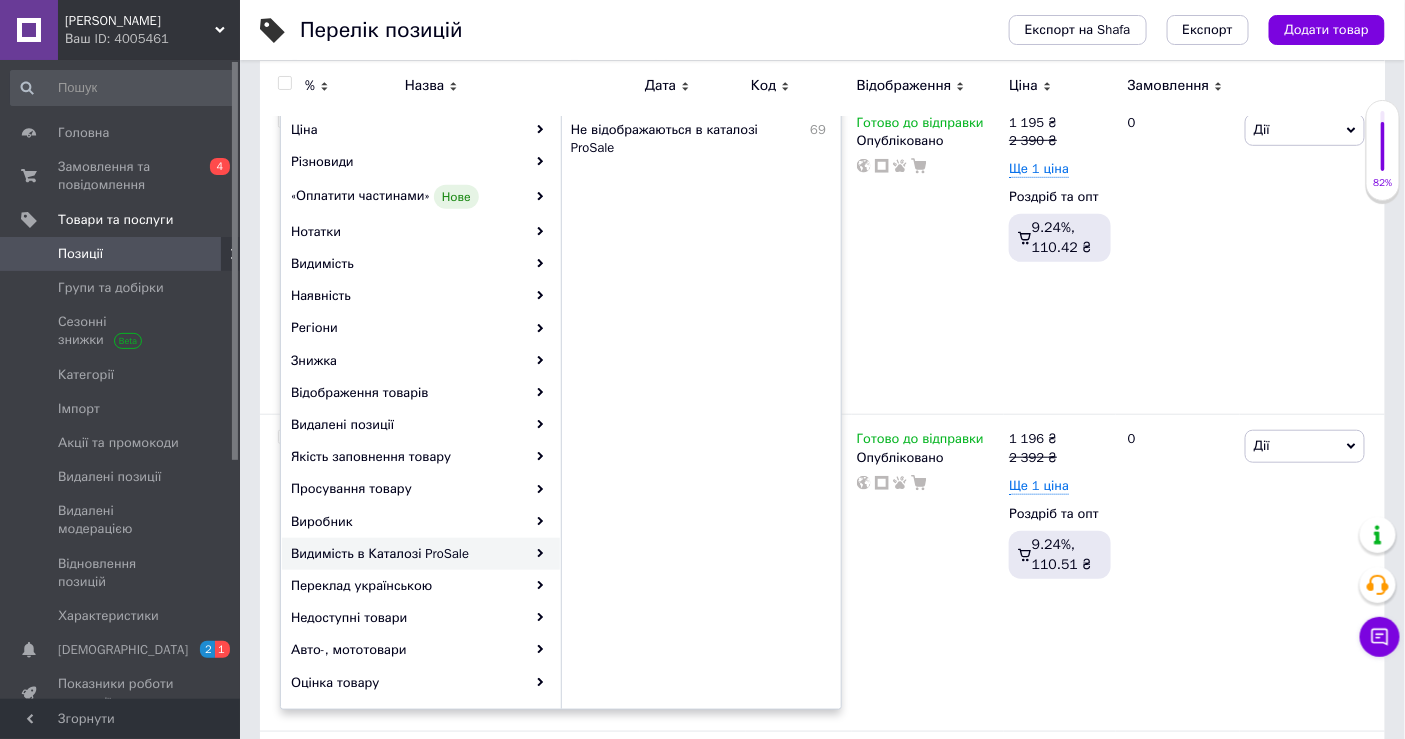 scroll, scrollTop: 222, scrollLeft: 0, axis: vertical 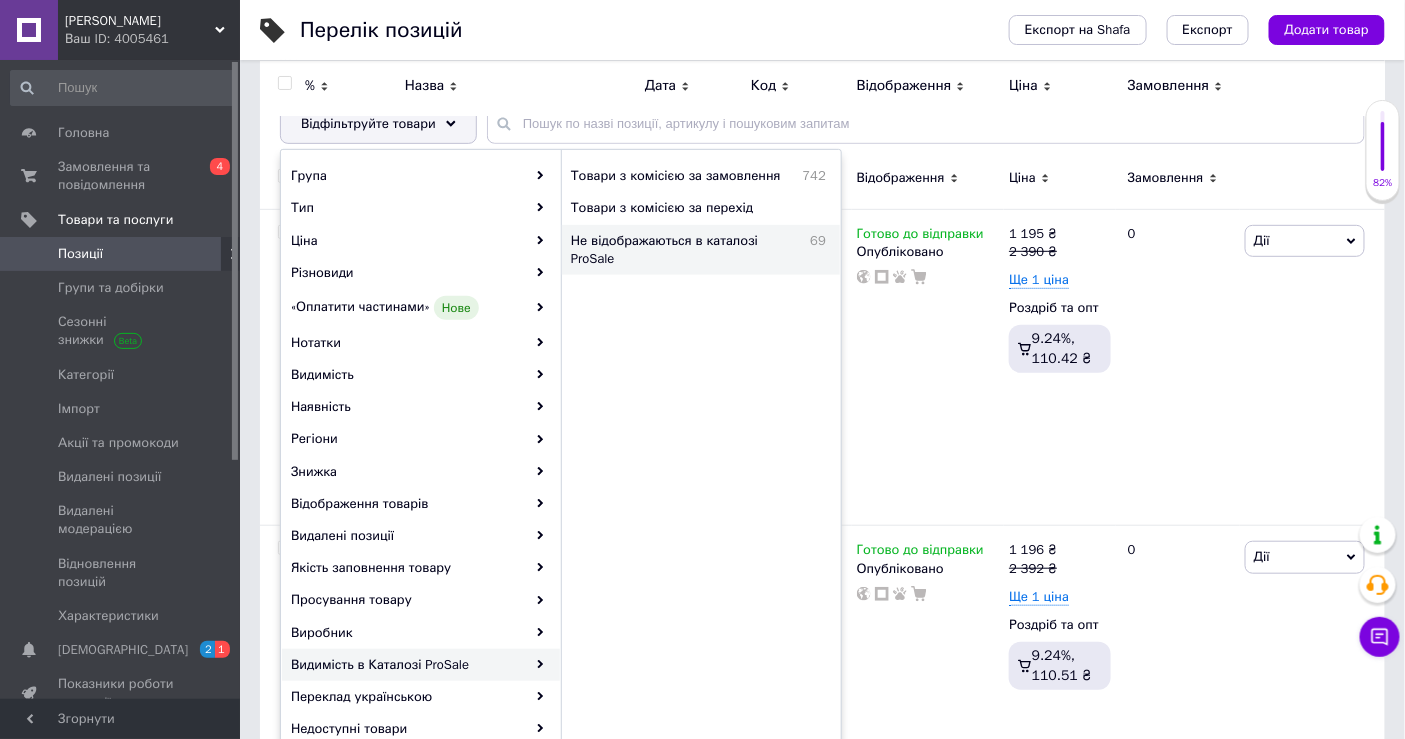 click on "Не відображаються в каталозі ProSale" at bounding box center (685, 250) 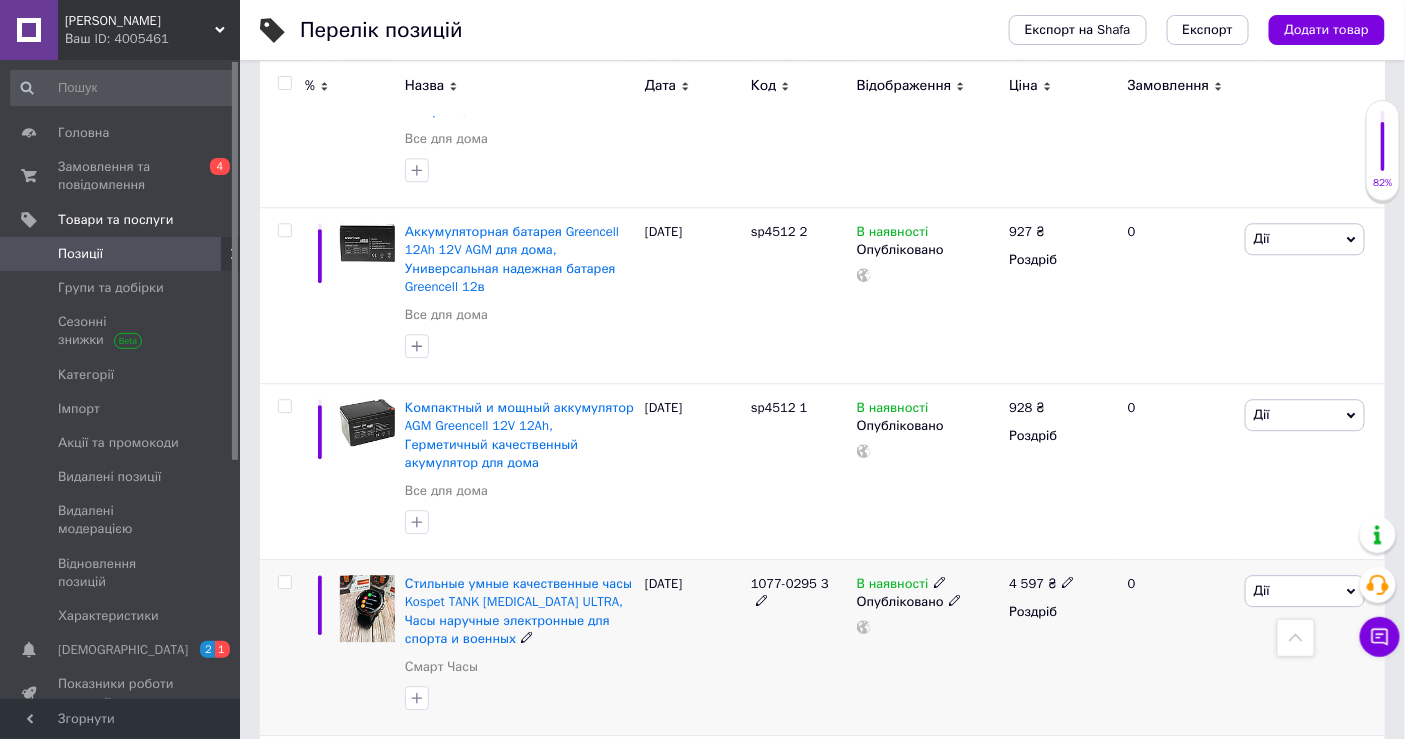 scroll, scrollTop: 4333, scrollLeft: 0, axis: vertical 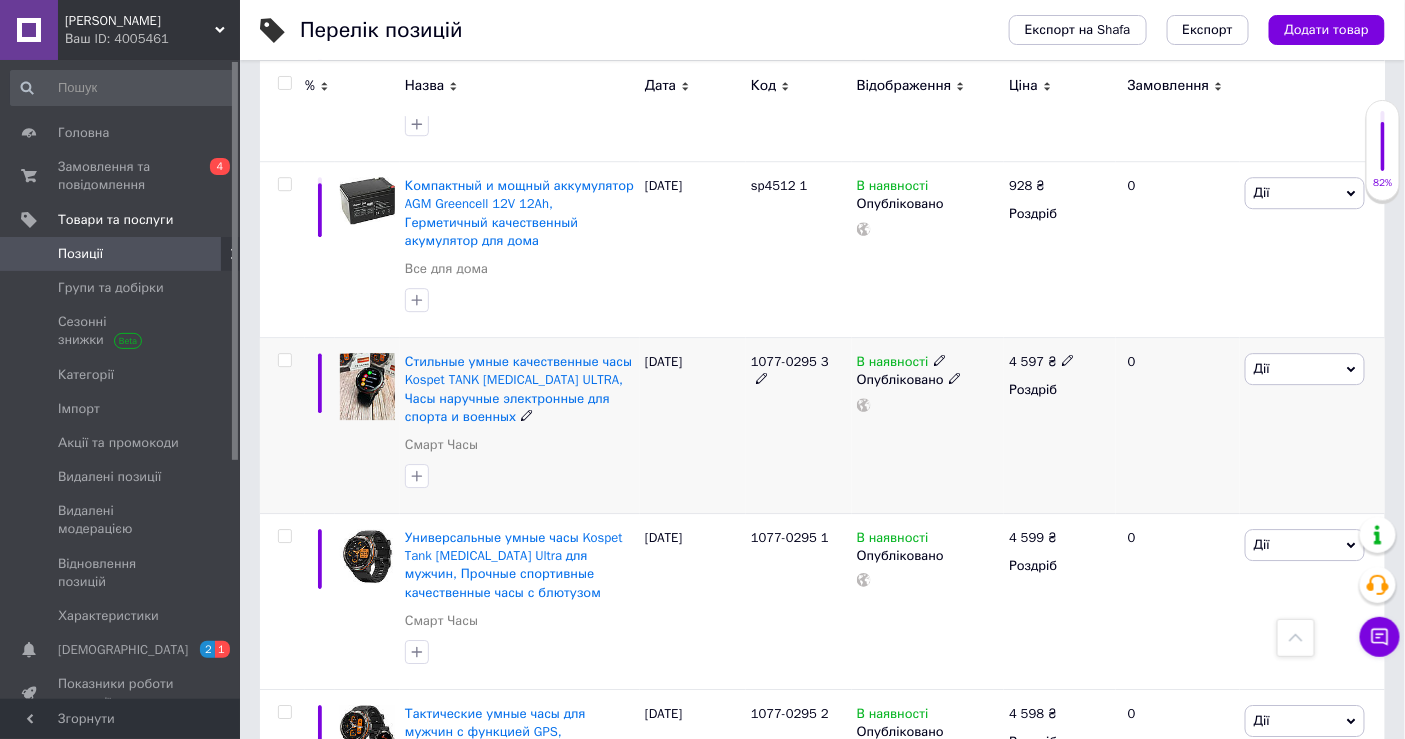 drag, startPoint x: 761, startPoint y: 303, endPoint x: 810, endPoint y: 302, distance: 49.010204 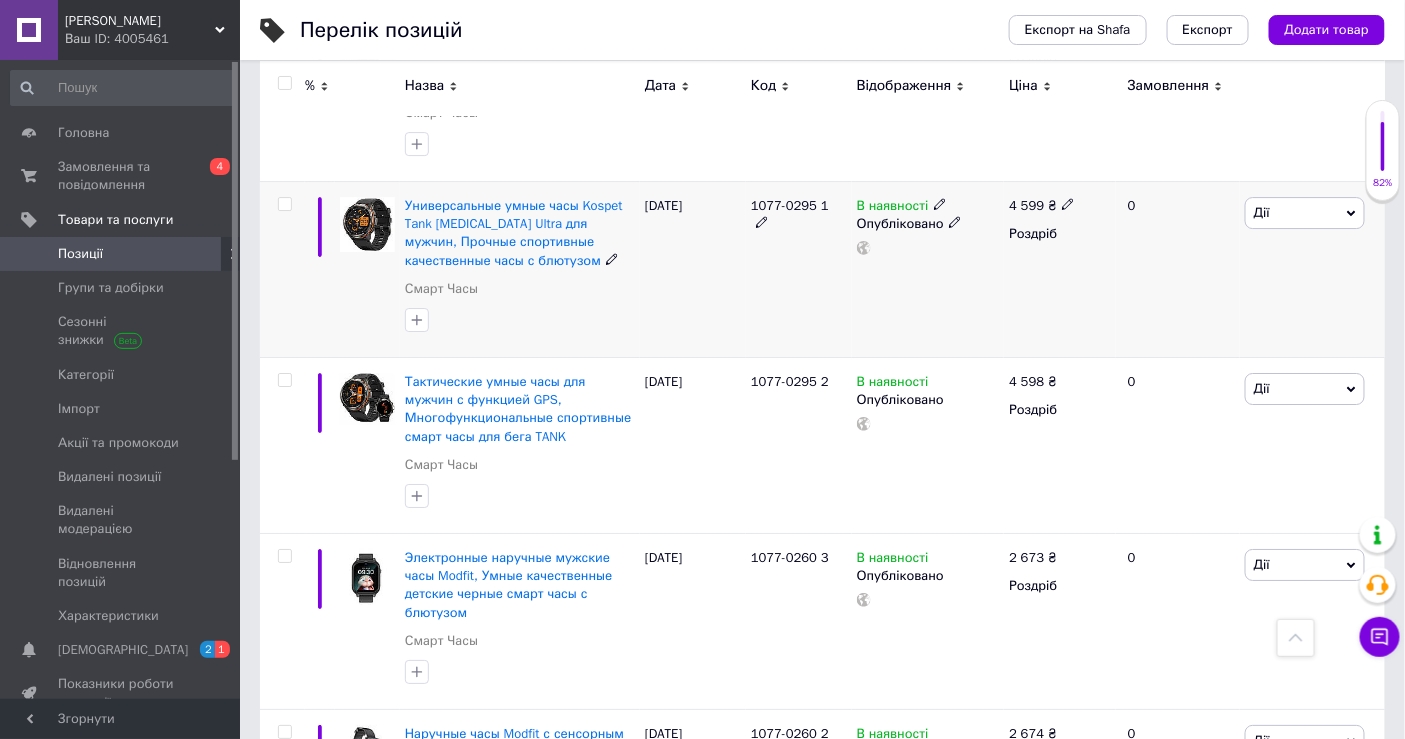 scroll, scrollTop: 4666, scrollLeft: 0, axis: vertical 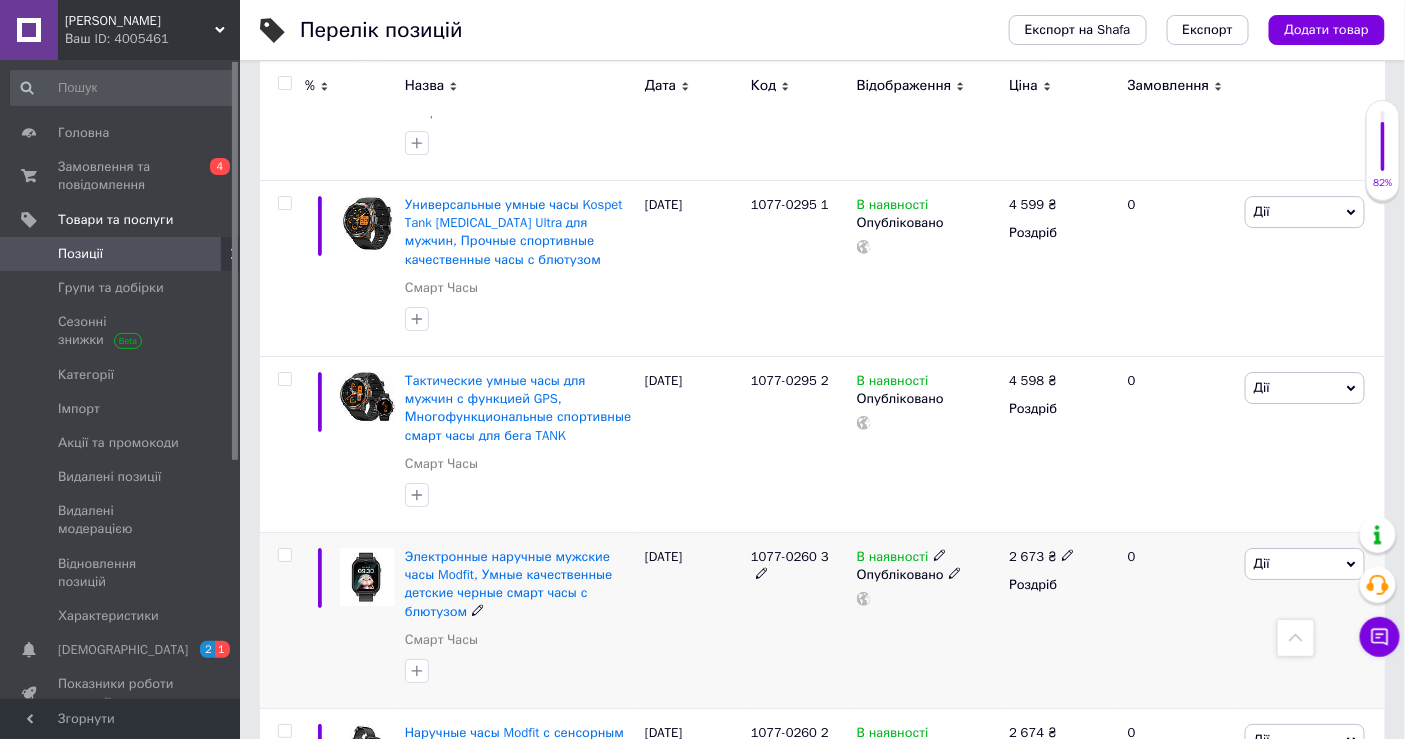 drag, startPoint x: 738, startPoint y: 488, endPoint x: 809, endPoint y: 496, distance: 71.44928 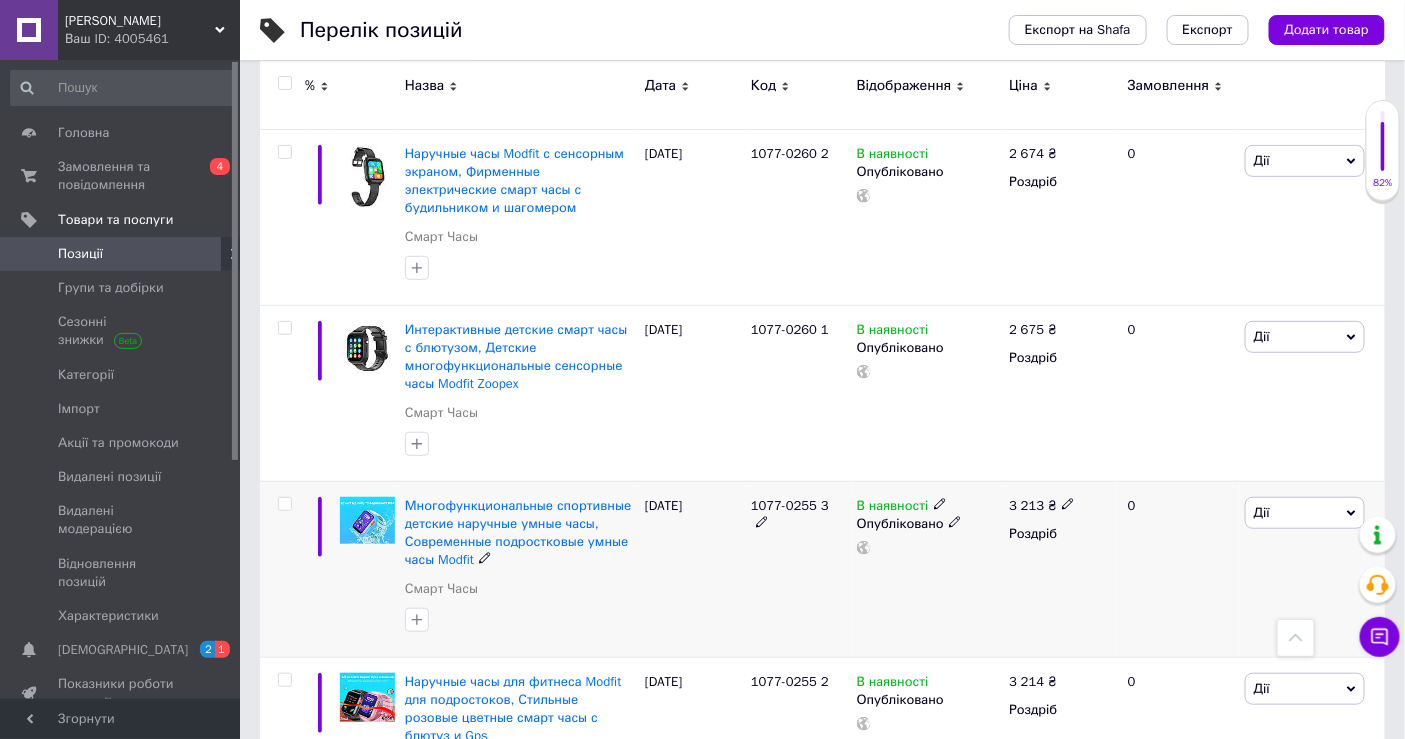 scroll, scrollTop: 5222, scrollLeft: 0, axis: vertical 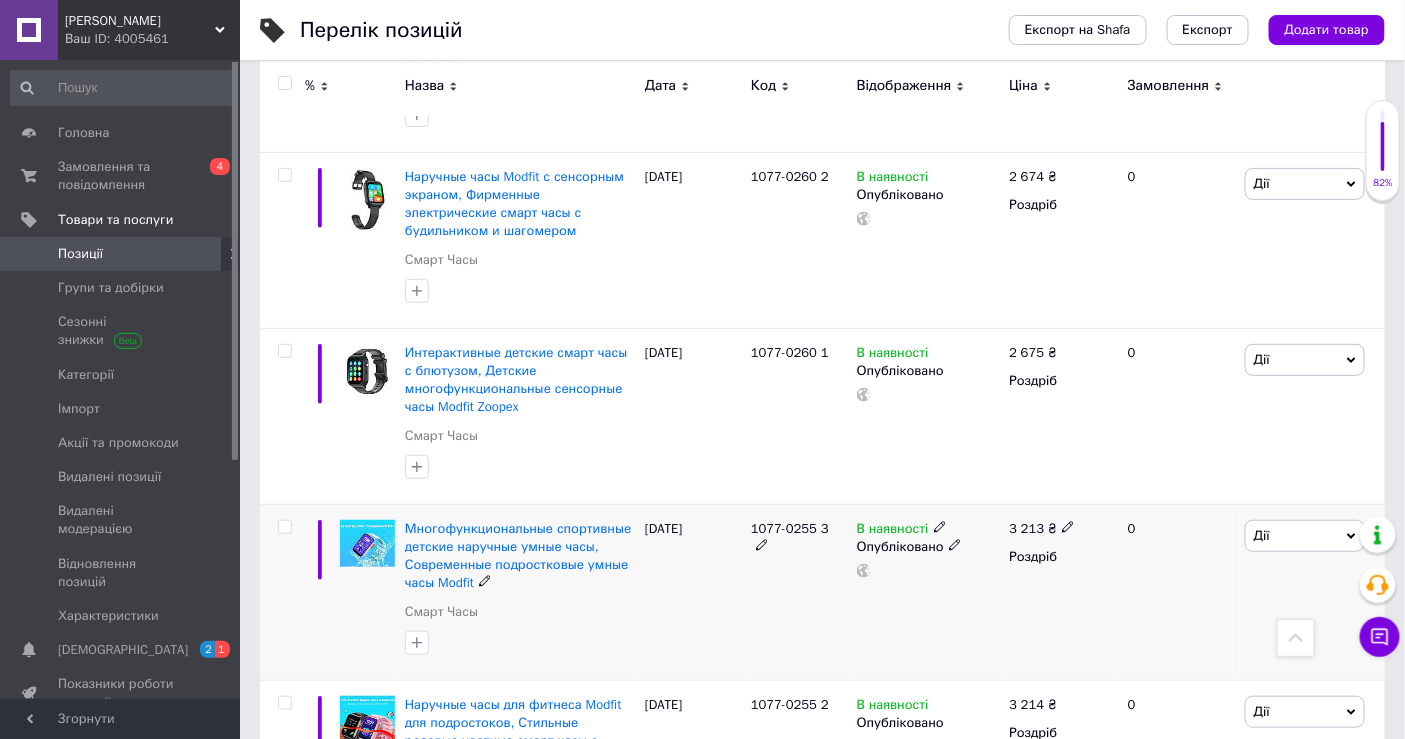 click on "1077-0255 3" at bounding box center (790, 528) 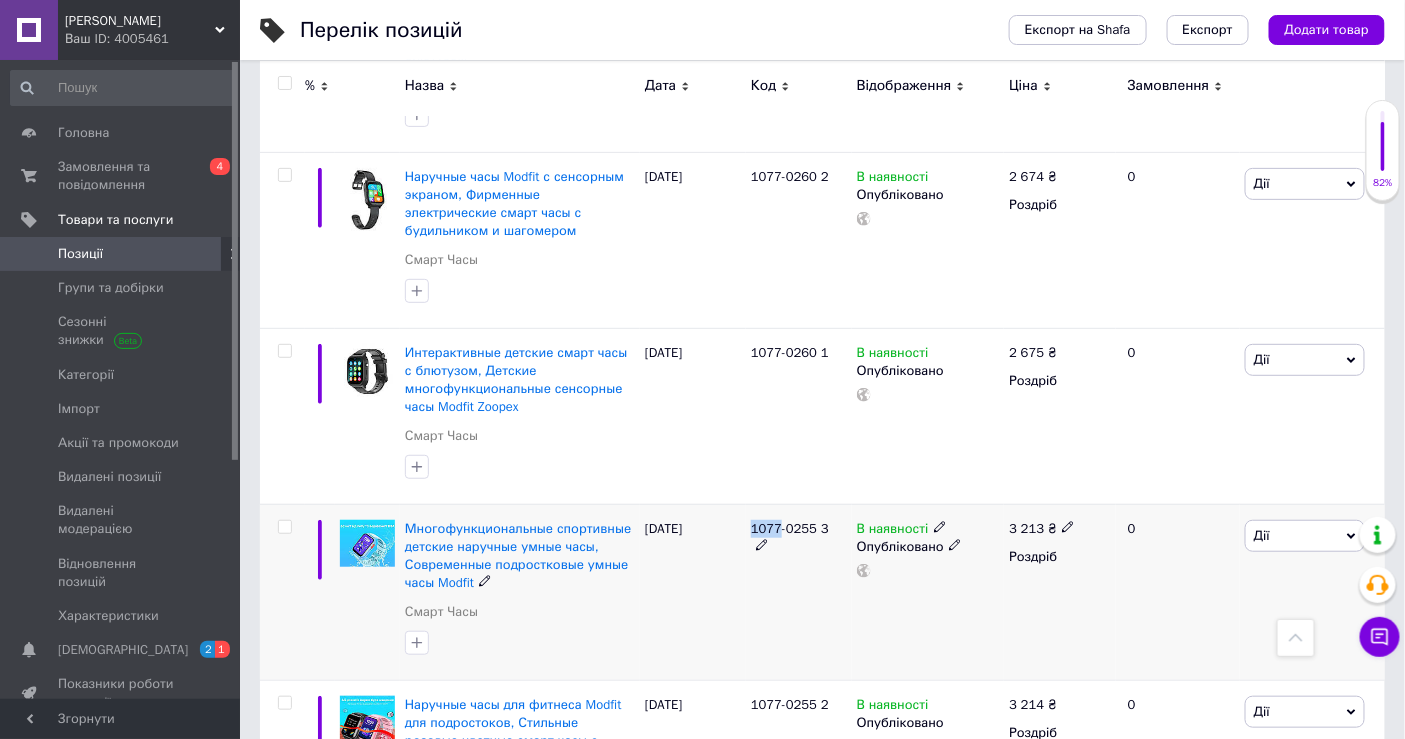 click on "1077-0255 3" at bounding box center [790, 528] 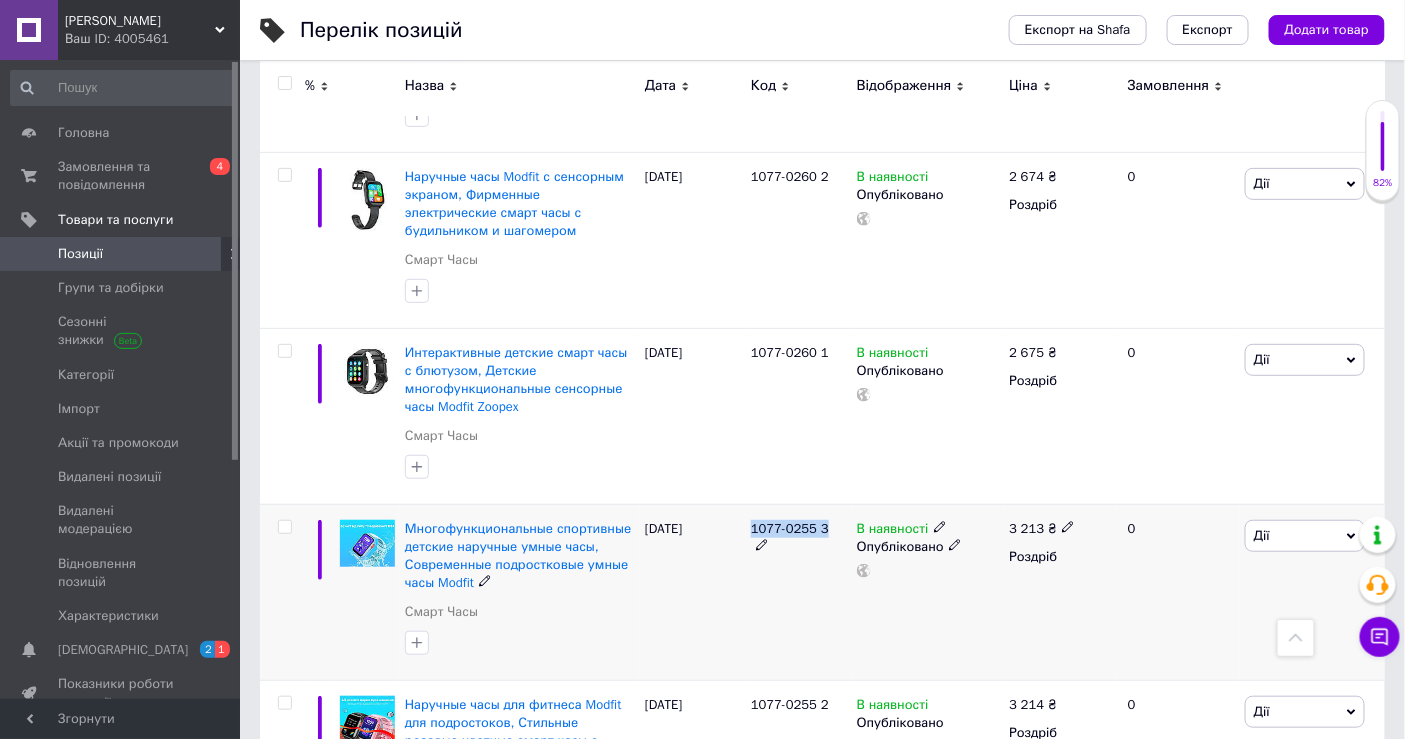 click on "1077-0255 3" at bounding box center (790, 528) 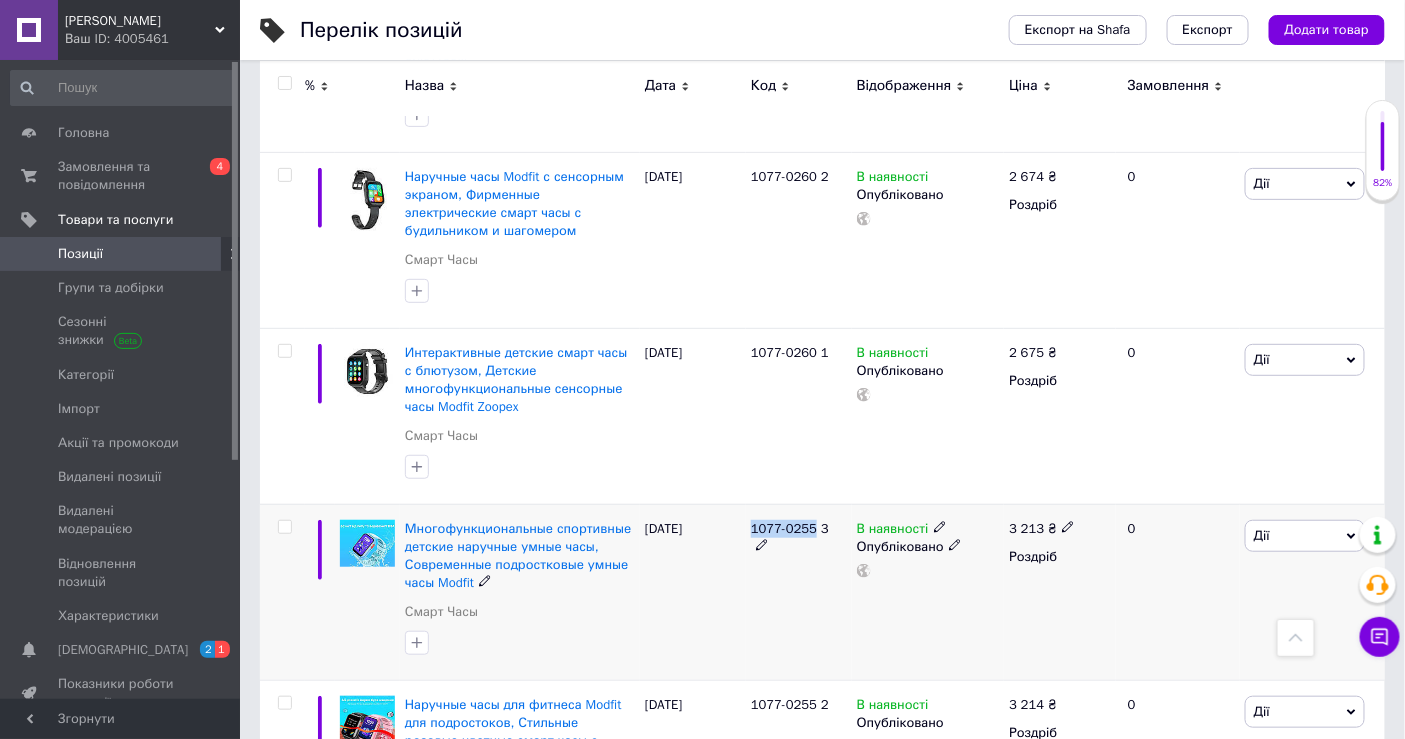 drag, startPoint x: 812, startPoint y: 461, endPoint x: 753, endPoint y: 468, distance: 59.413803 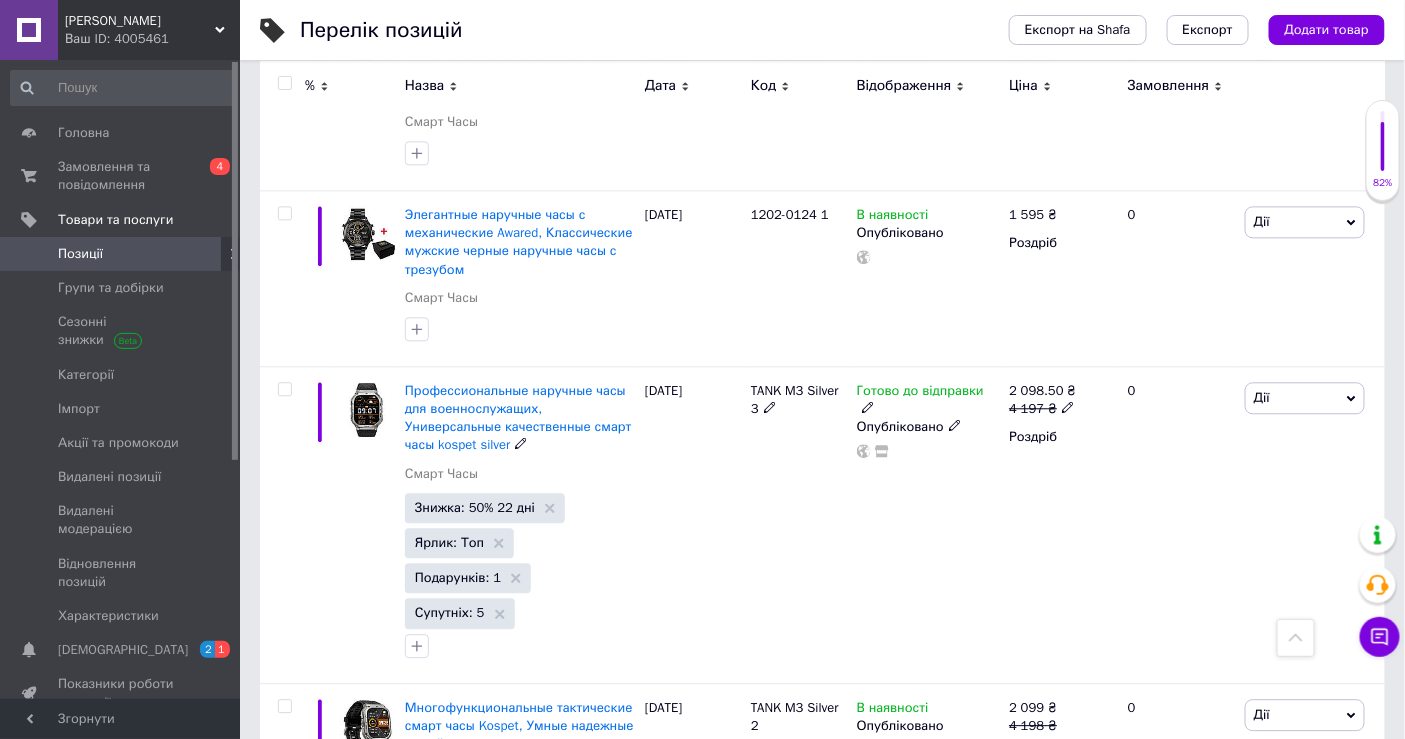 scroll, scrollTop: 9111, scrollLeft: 0, axis: vertical 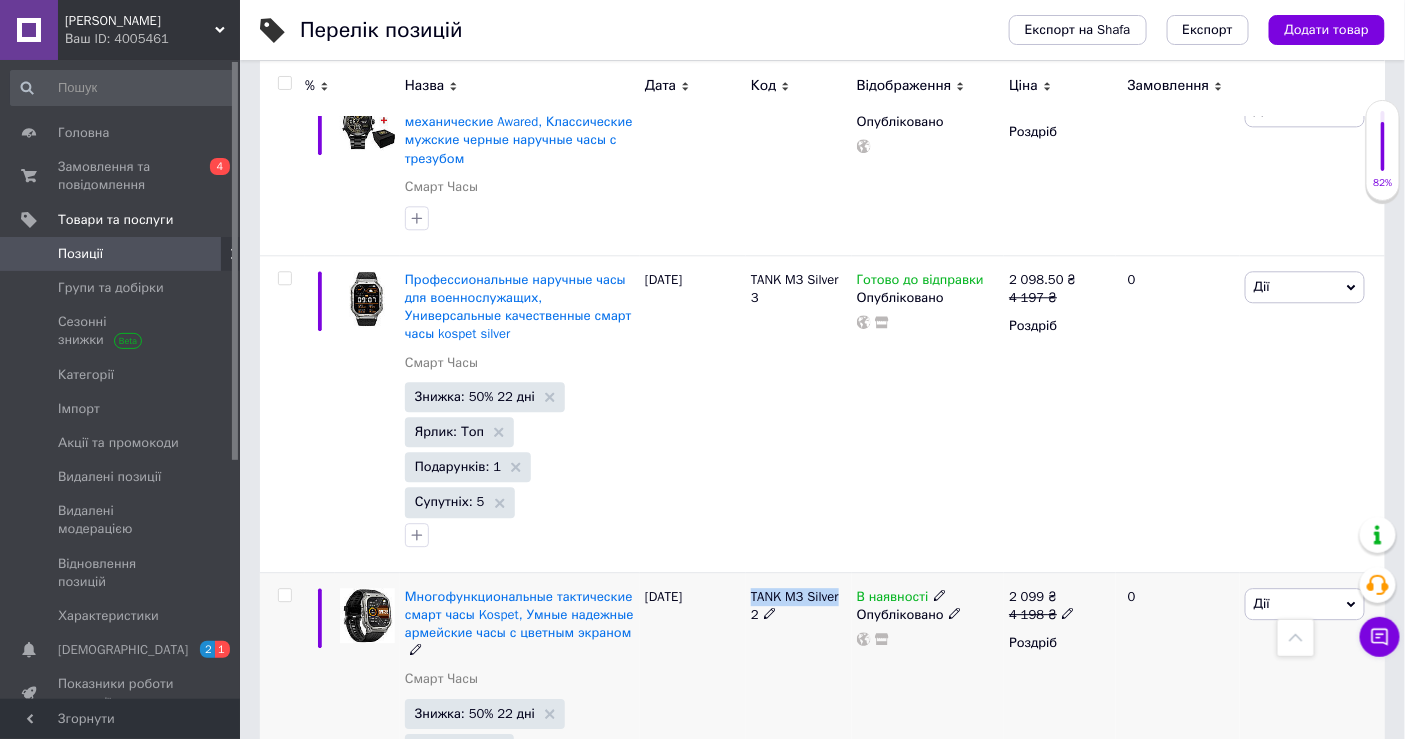 drag, startPoint x: 748, startPoint y: 447, endPoint x: 839, endPoint y: 446, distance: 91.00549 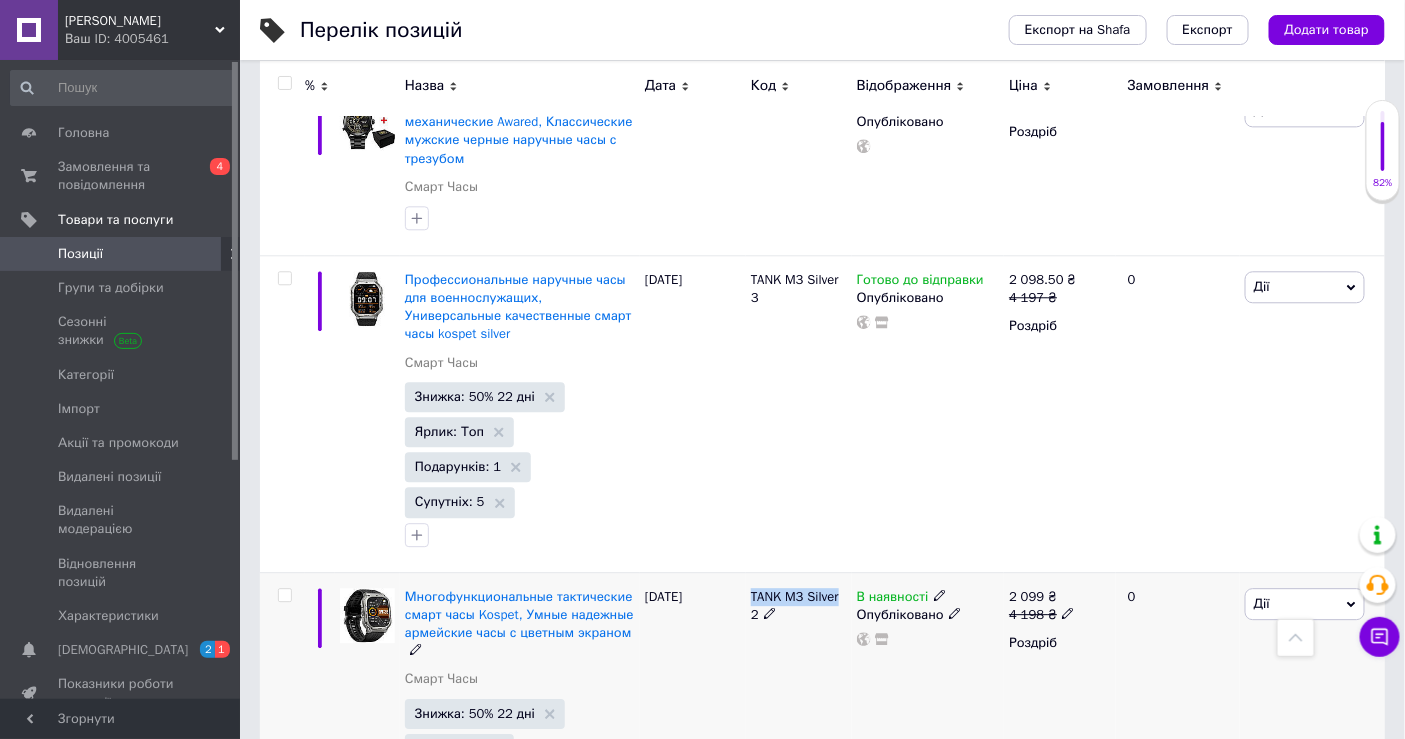 copy on "TANK M3 Silver" 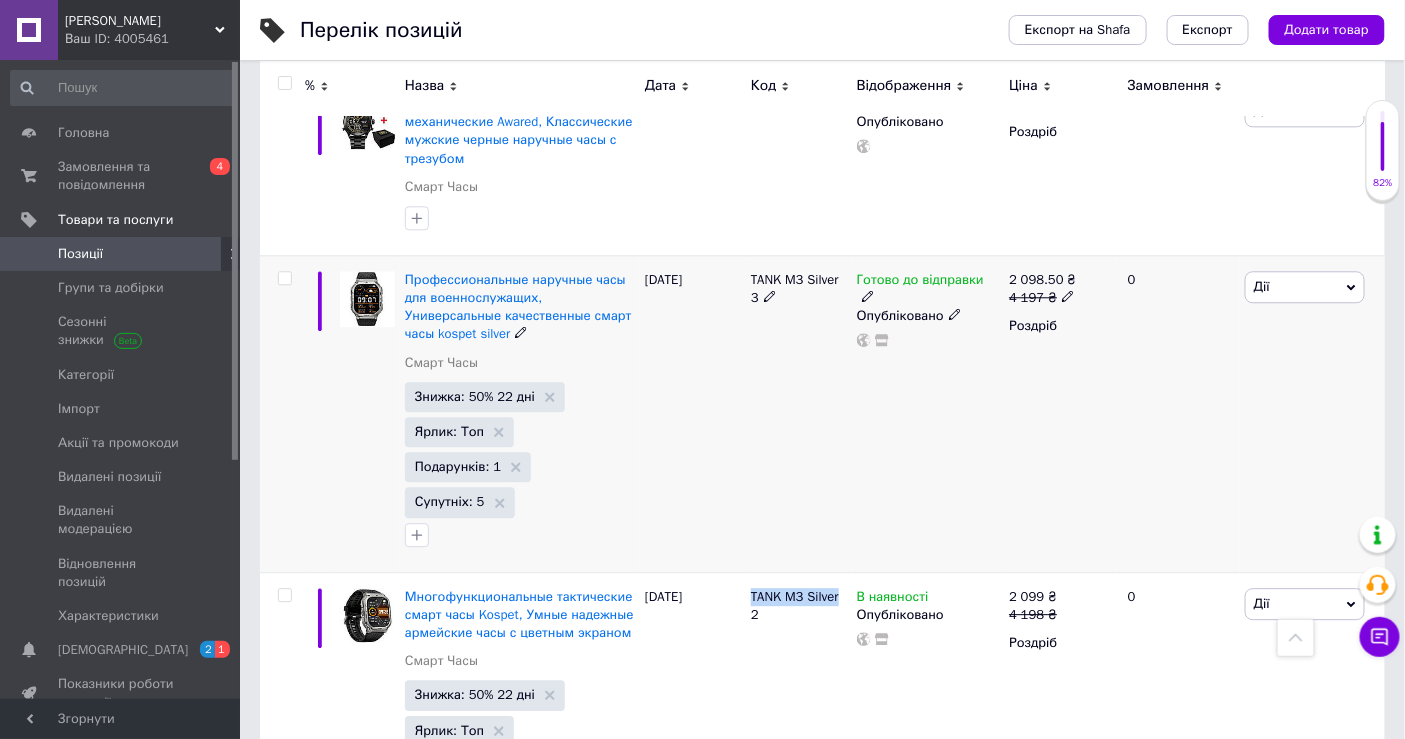 copy on "TANK M3 Silver" 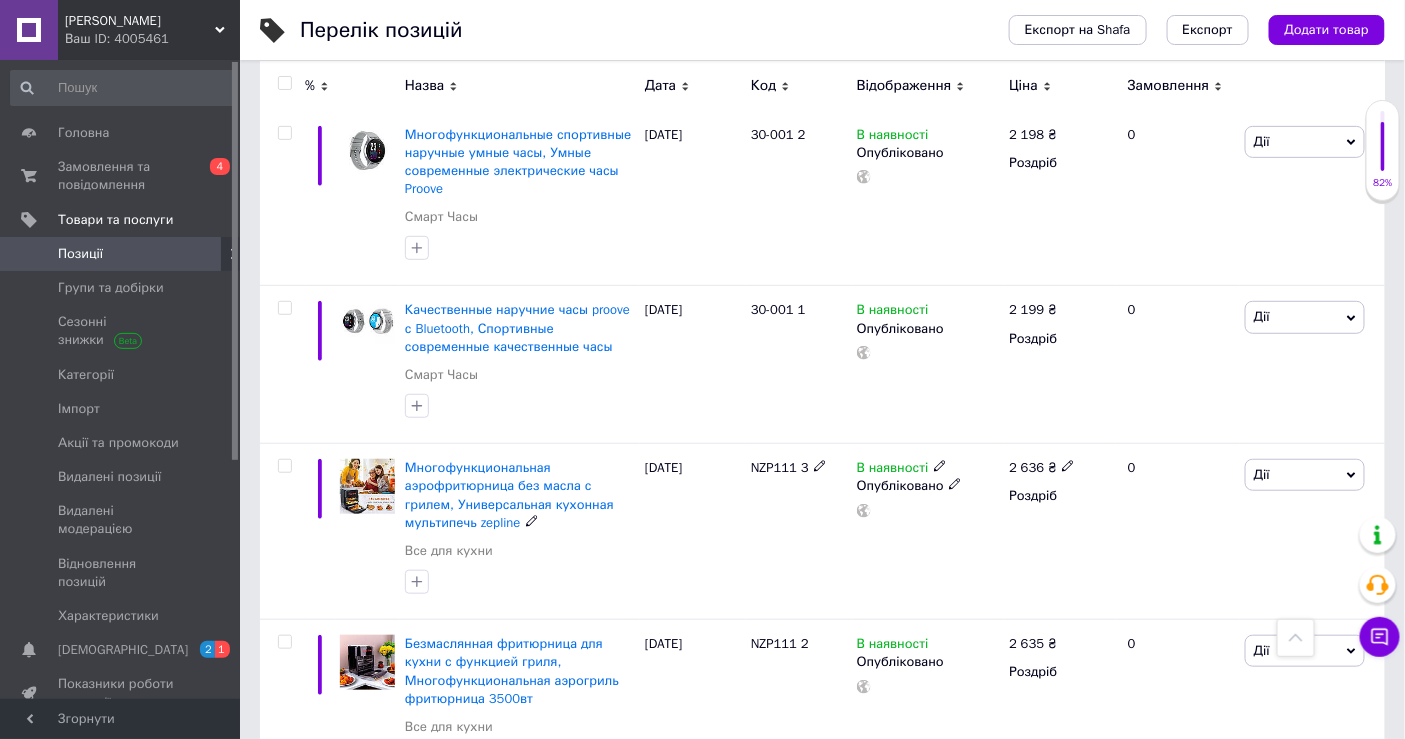 scroll, scrollTop: 10013, scrollLeft: 0, axis: vertical 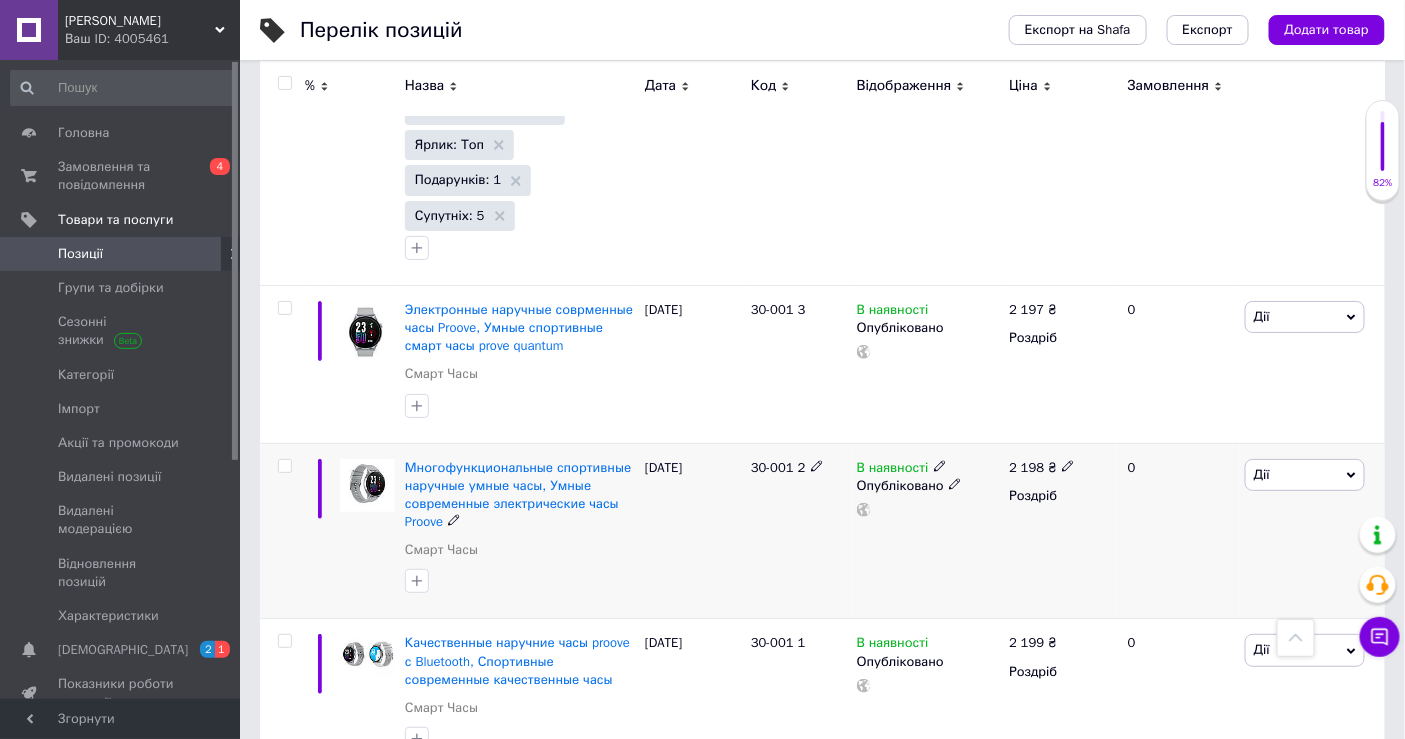 click on "30-001 2" at bounding box center [778, 467] 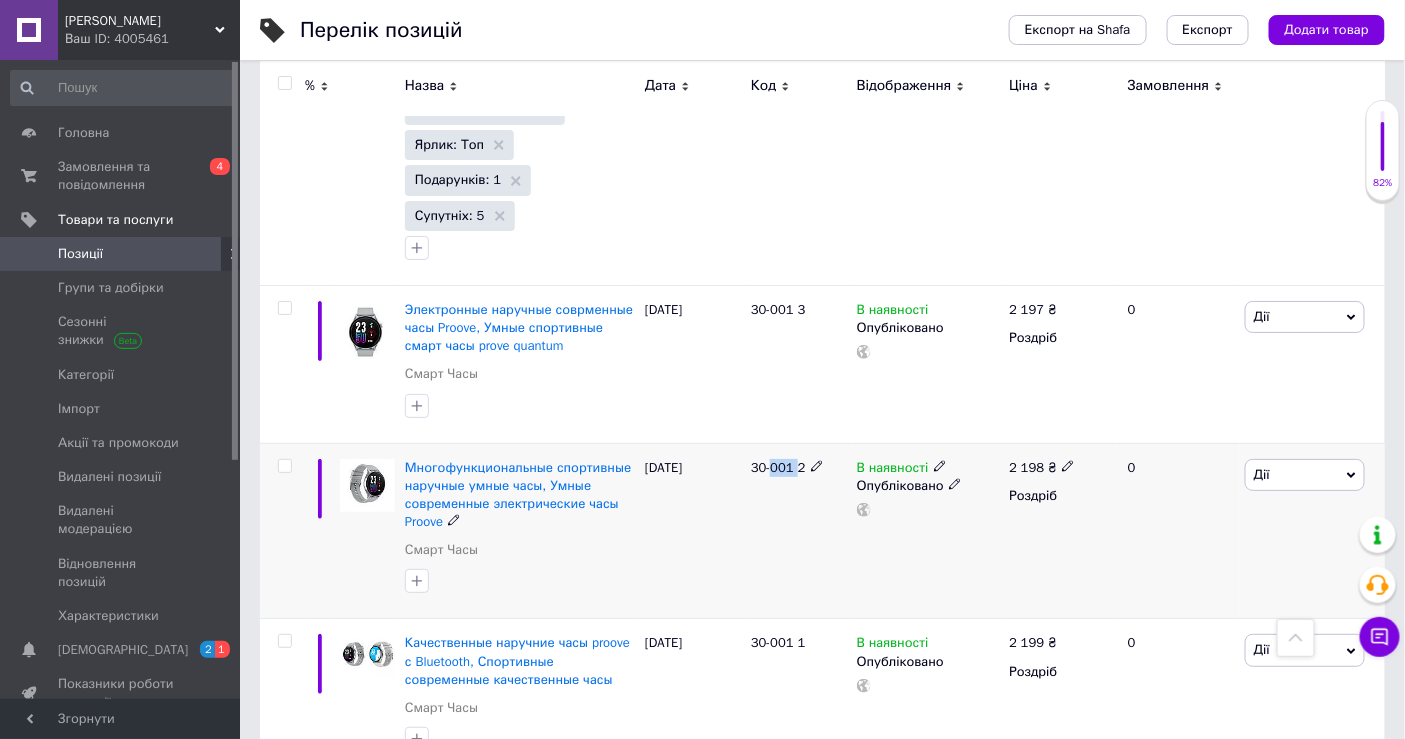 click on "30-001 2" at bounding box center (778, 467) 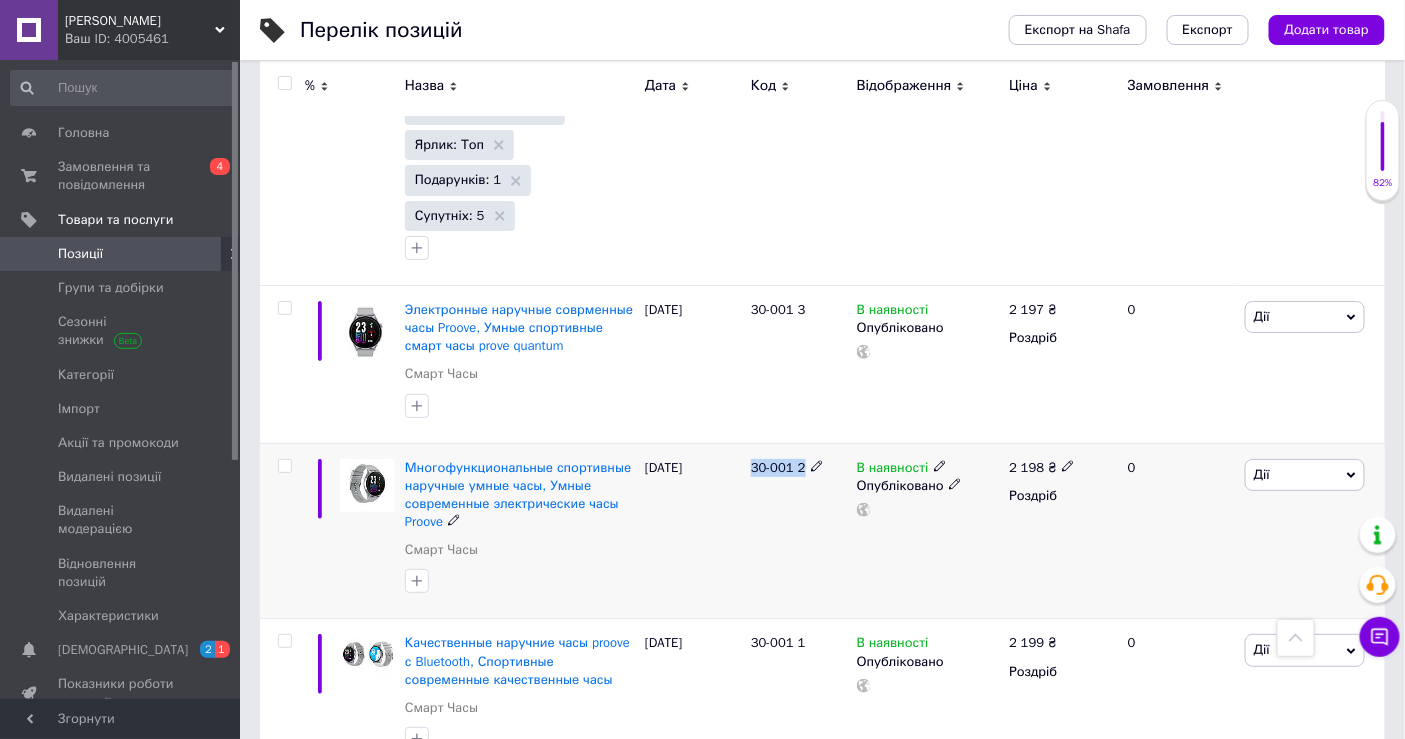 click on "30-001 2" at bounding box center (778, 467) 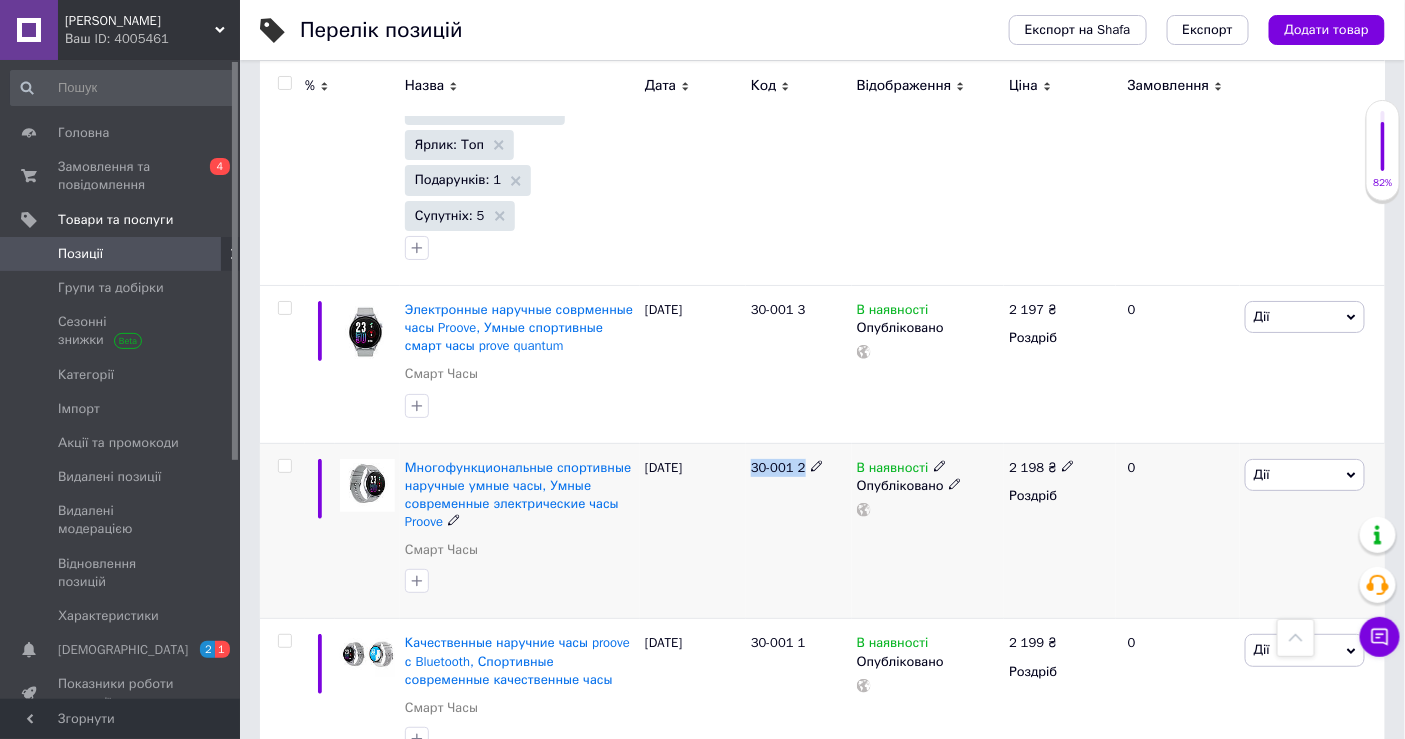 click on "30-001 2" at bounding box center (799, 531) 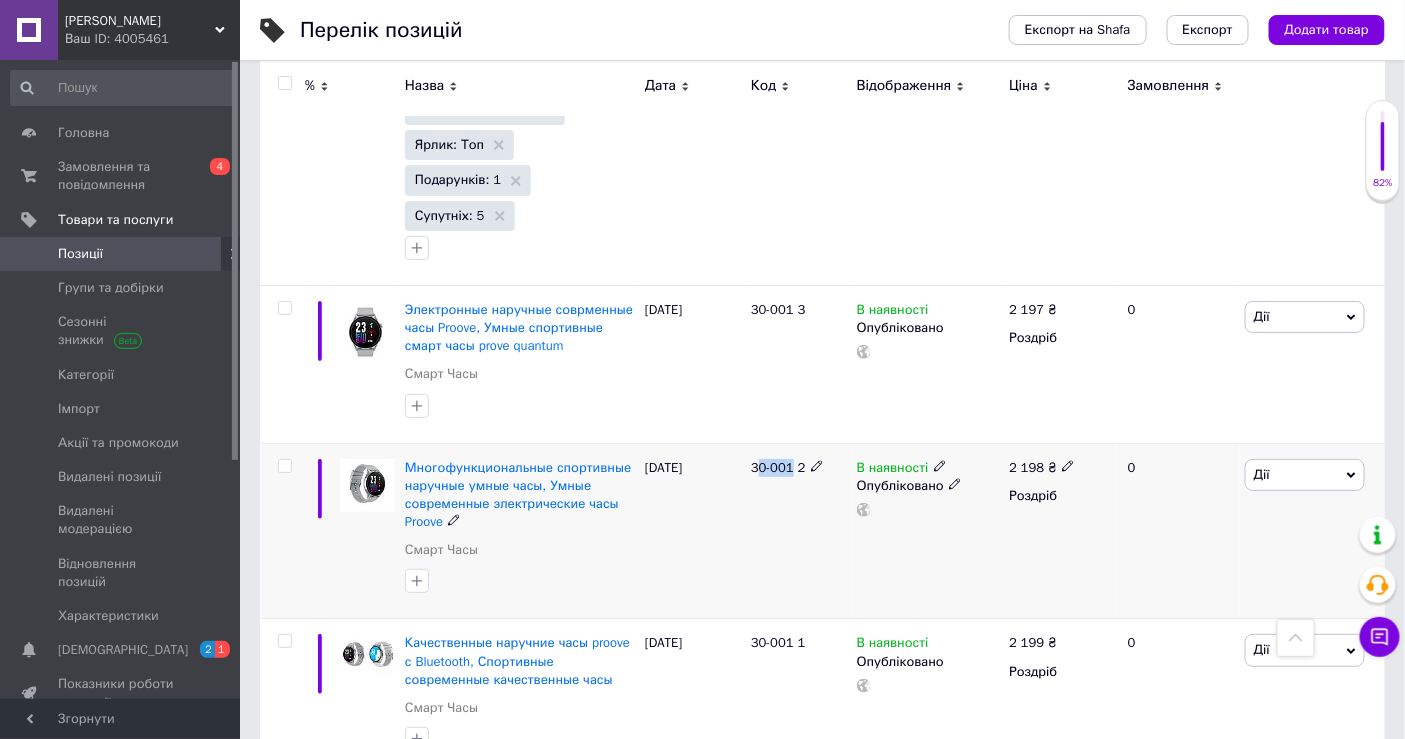 drag, startPoint x: 790, startPoint y: 316, endPoint x: 755, endPoint y: 318, distance: 35.057095 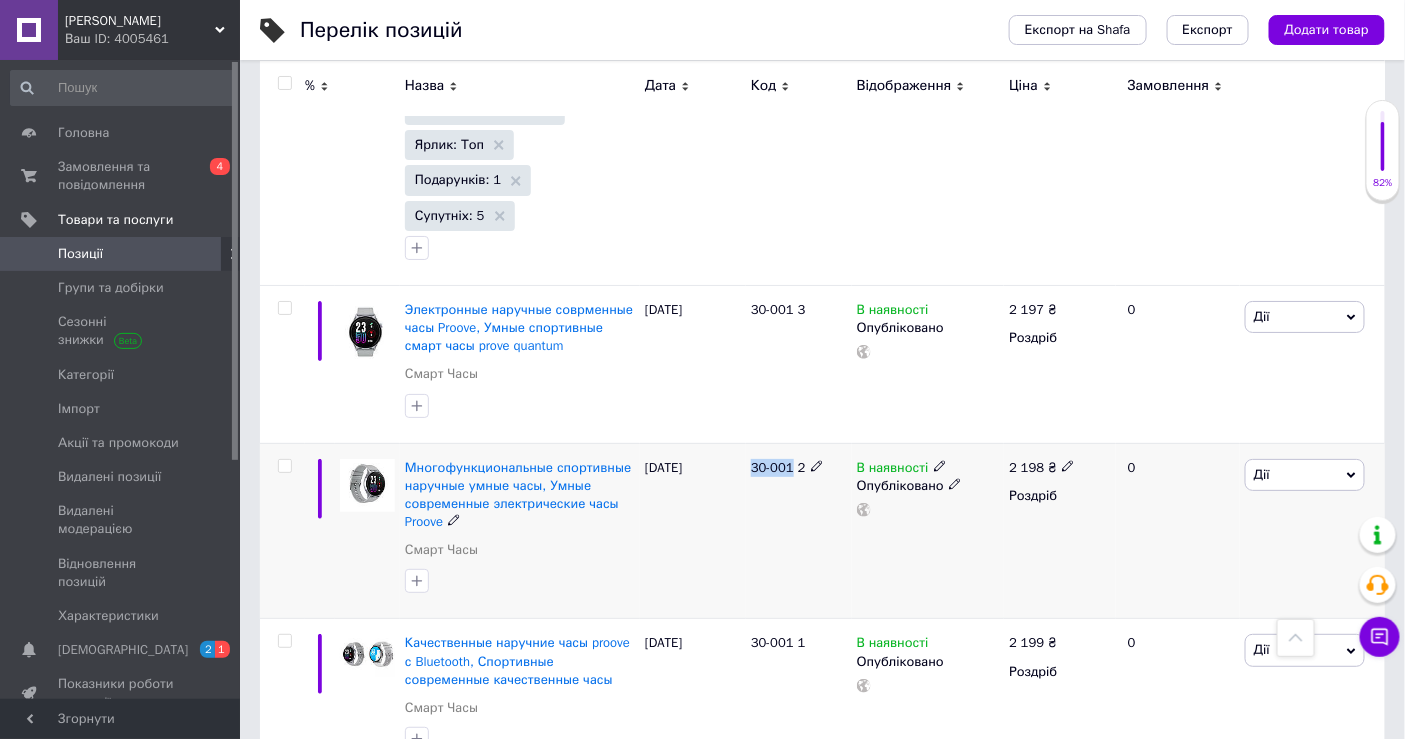 drag, startPoint x: 747, startPoint y: 318, endPoint x: 788, endPoint y: 310, distance: 41.773197 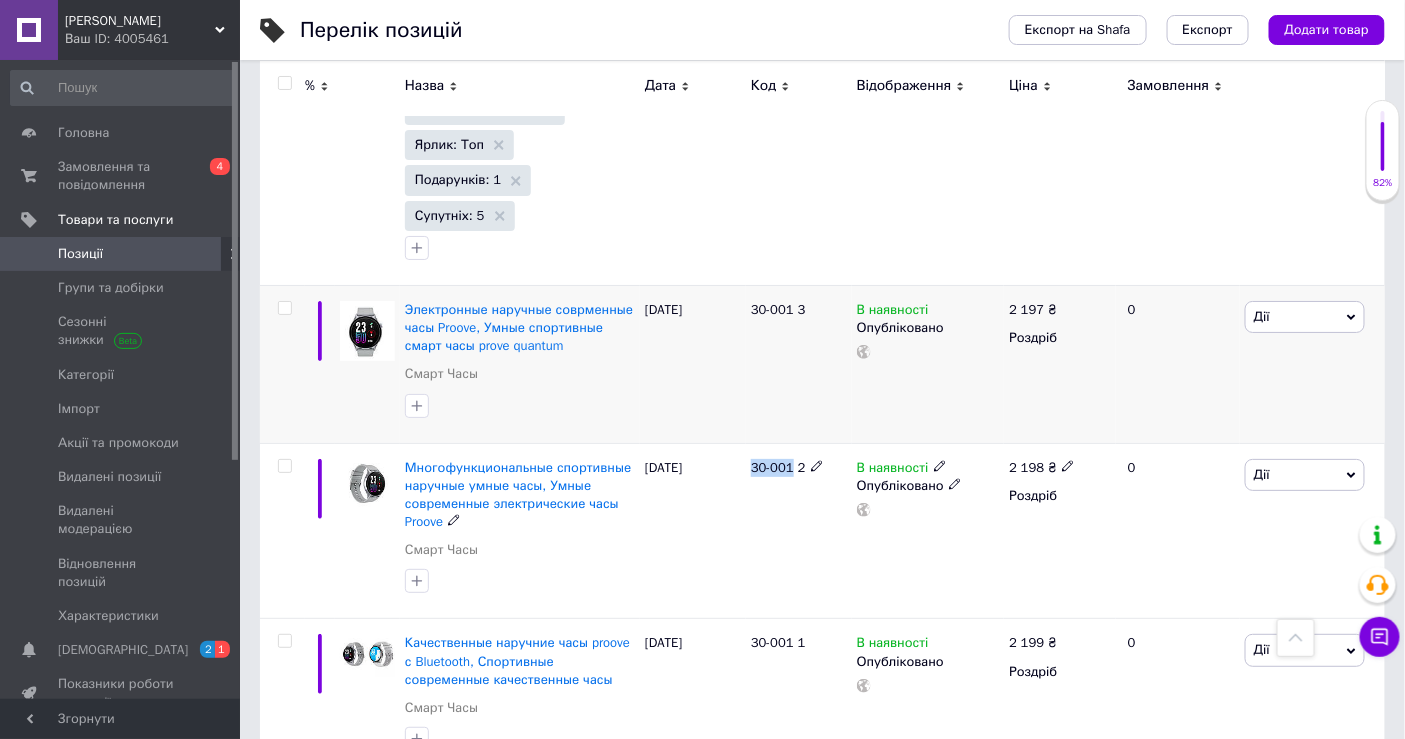 copy on "30-001" 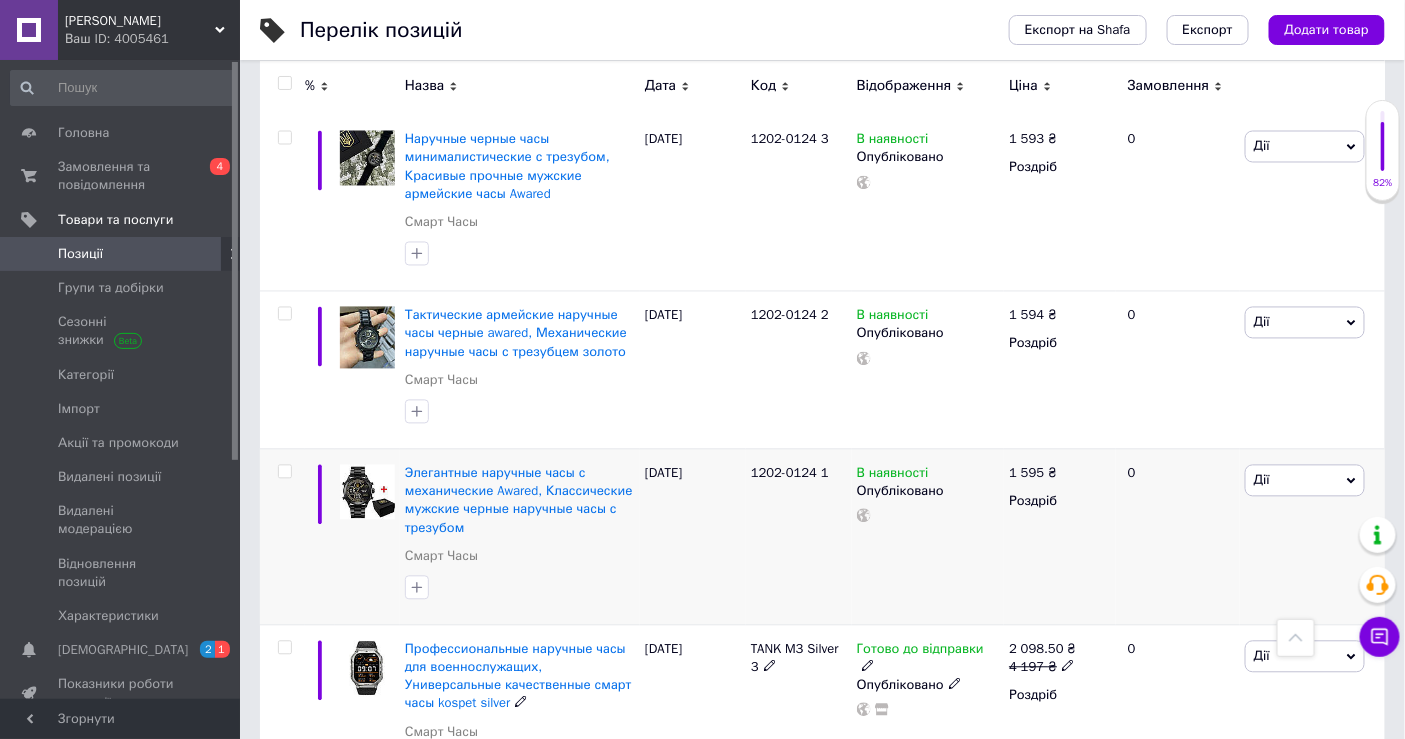 scroll, scrollTop: 8680, scrollLeft: 0, axis: vertical 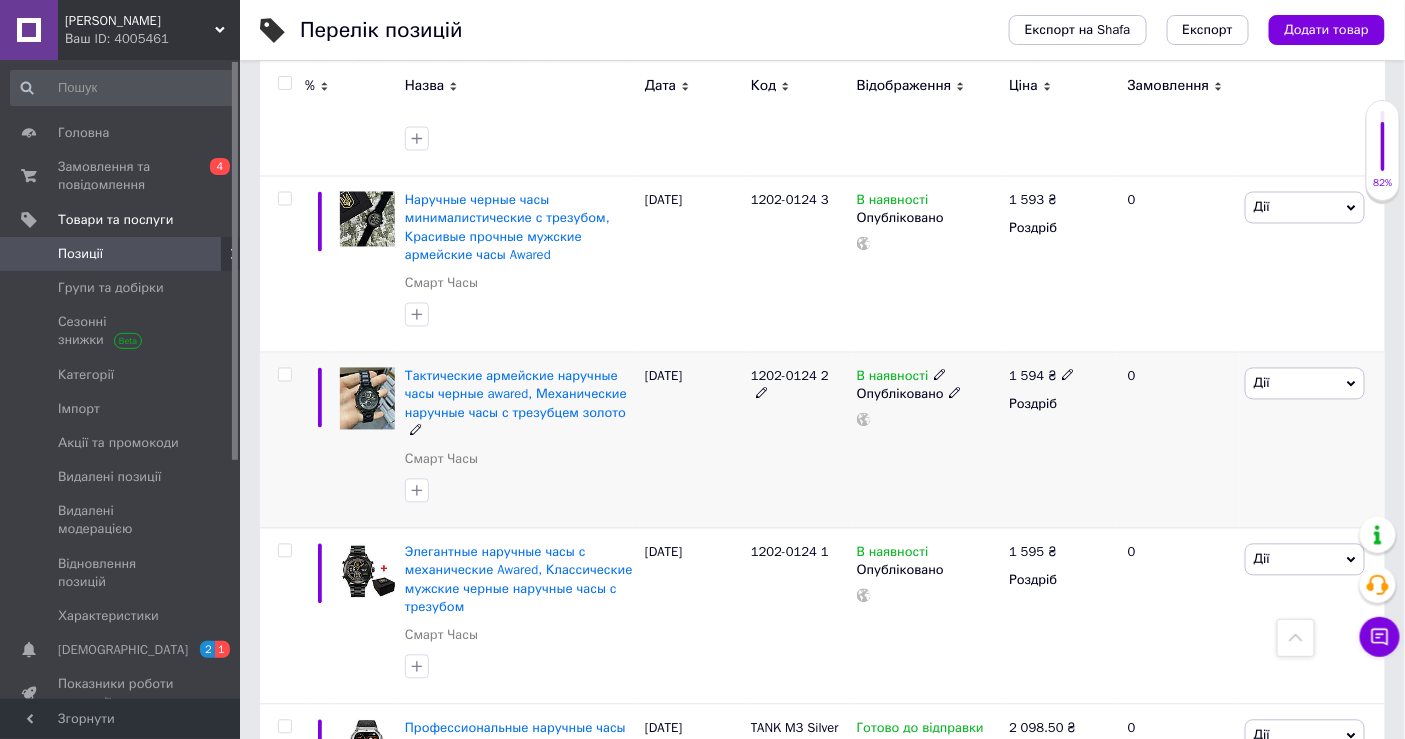 drag, startPoint x: 743, startPoint y: 260, endPoint x: 810, endPoint y: 255, distance: 67.18631 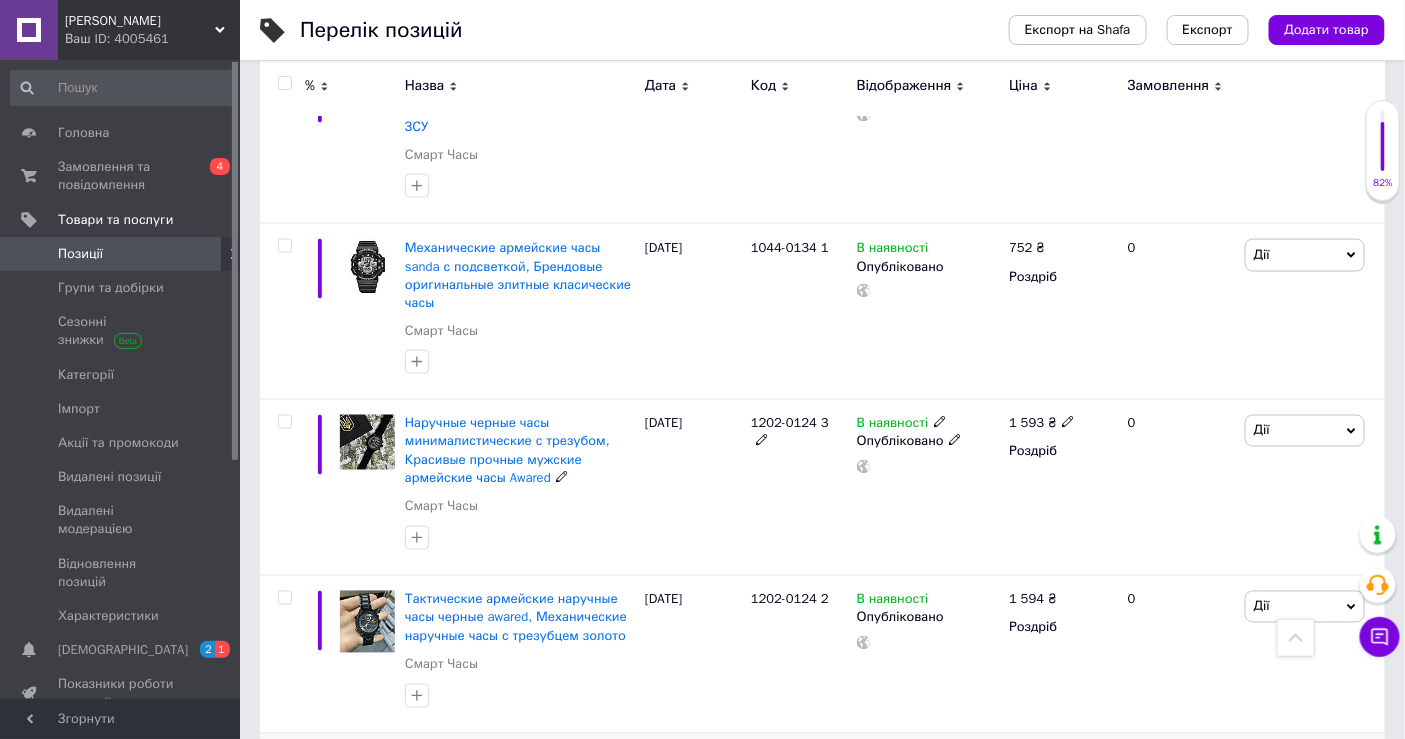 scroll, scrollTop: 8346, scrollLeft: 0, axis: vertical 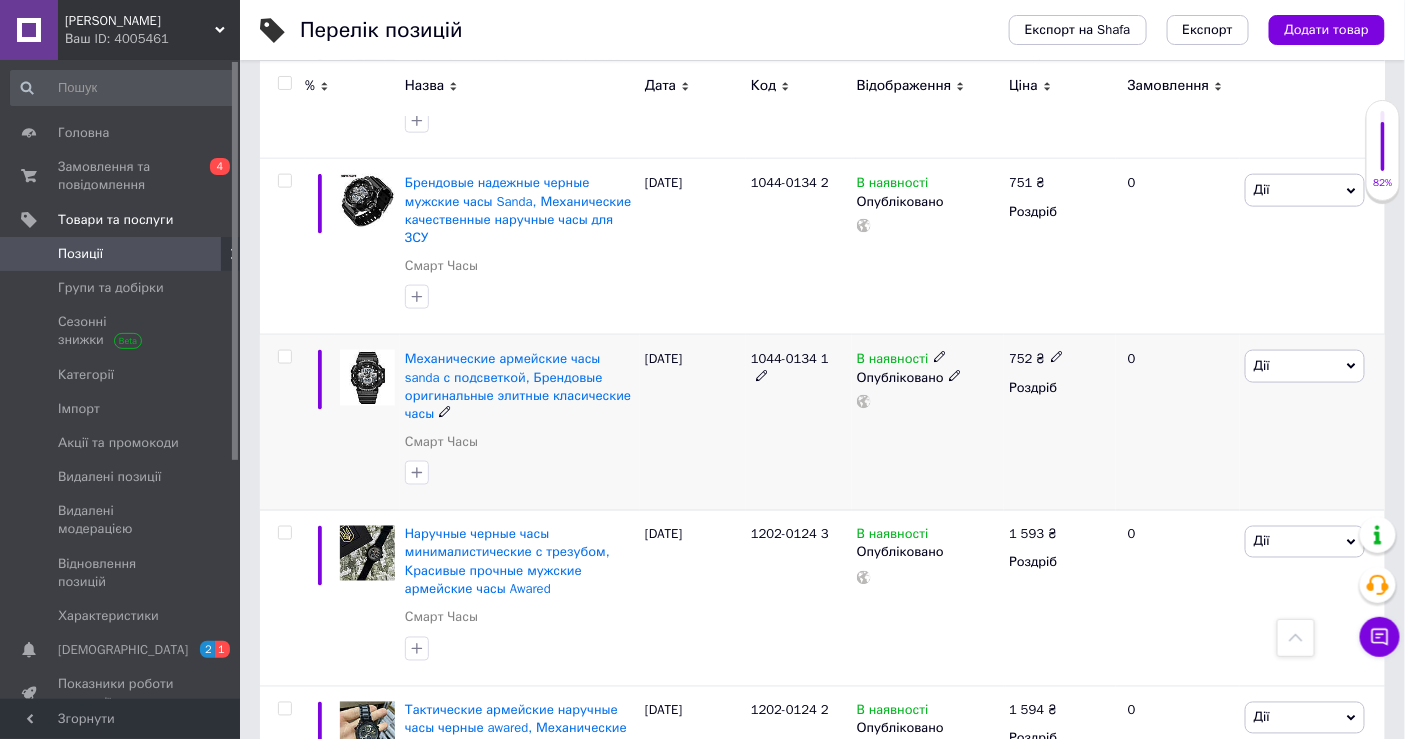 click on "1044-0134 1" at bounding box center [790, 358] 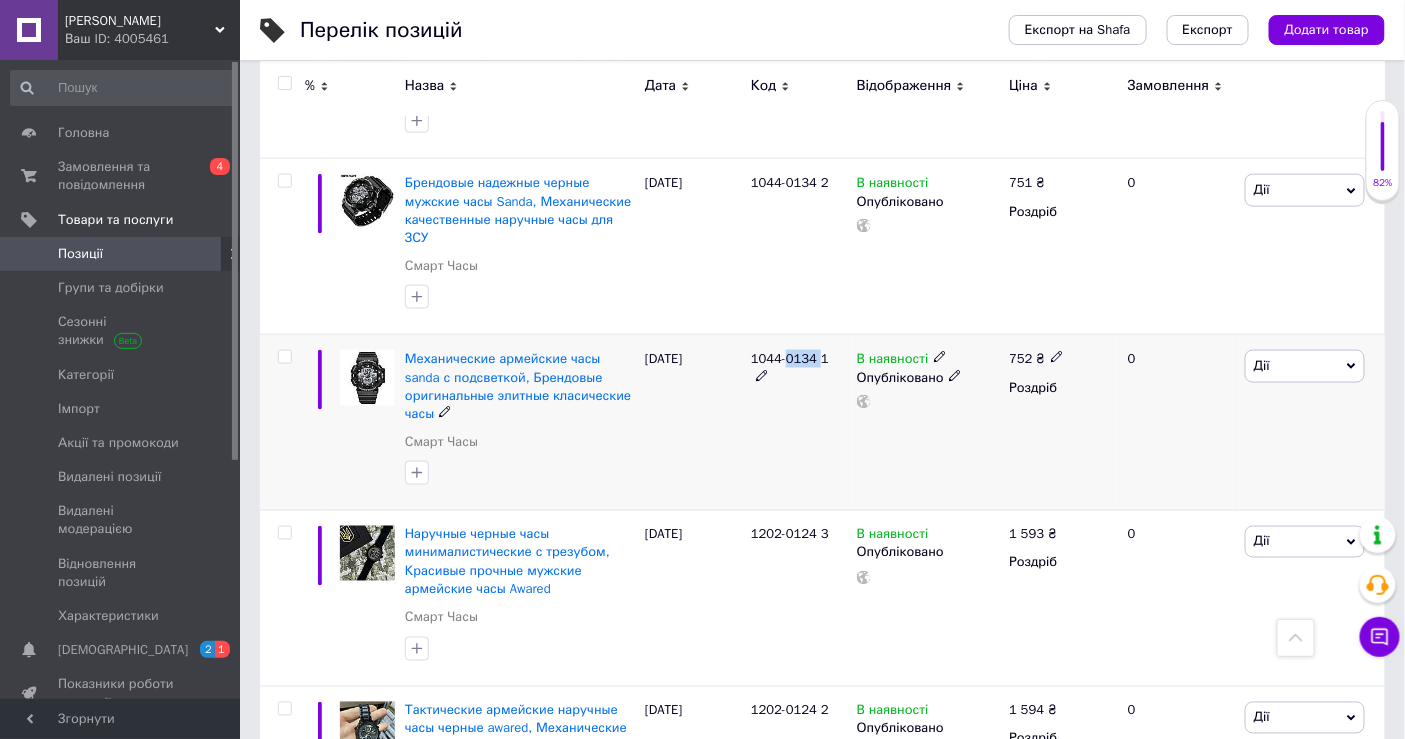 click on "1044-0134 1" at bounding box center (790, 358) 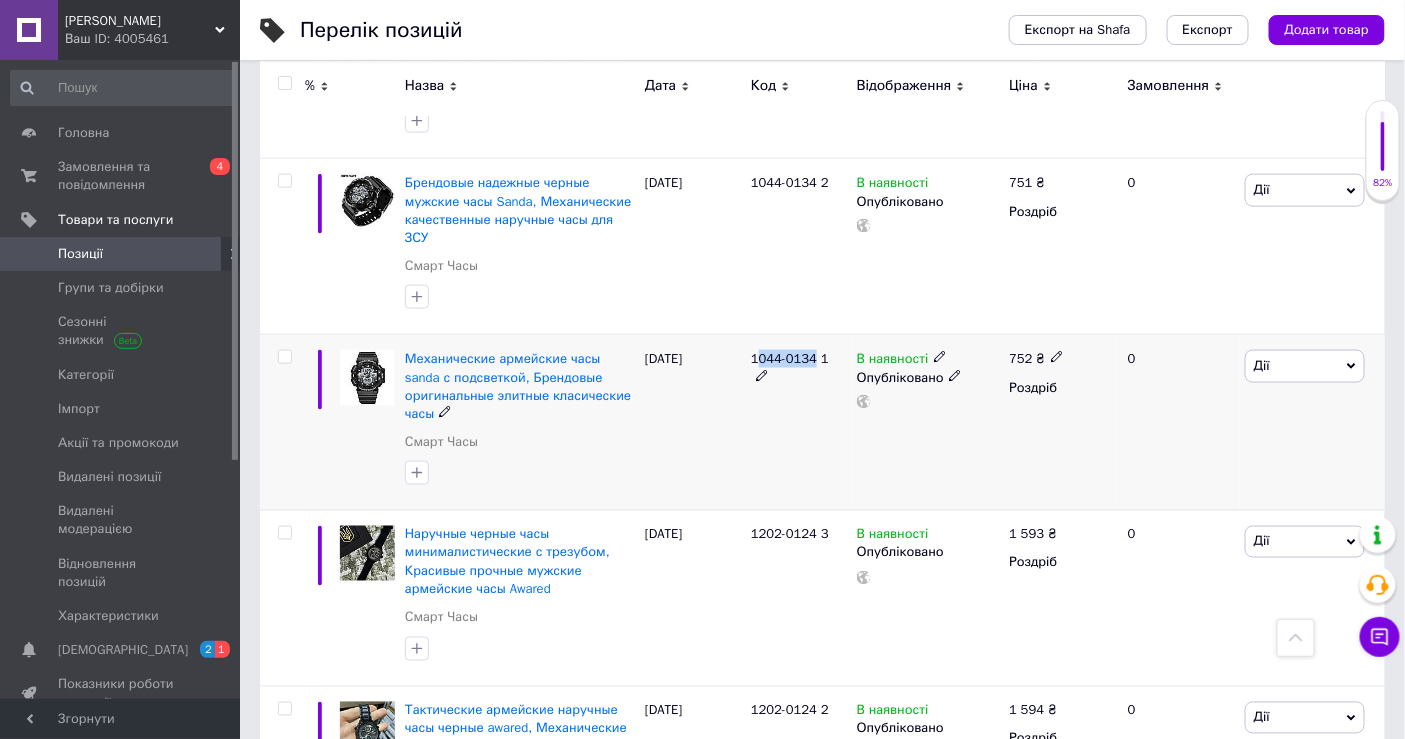 drag, startPoint x: 810, startPoint y: 232, endPoint x: 755, endPoint y: 232, distance: 55 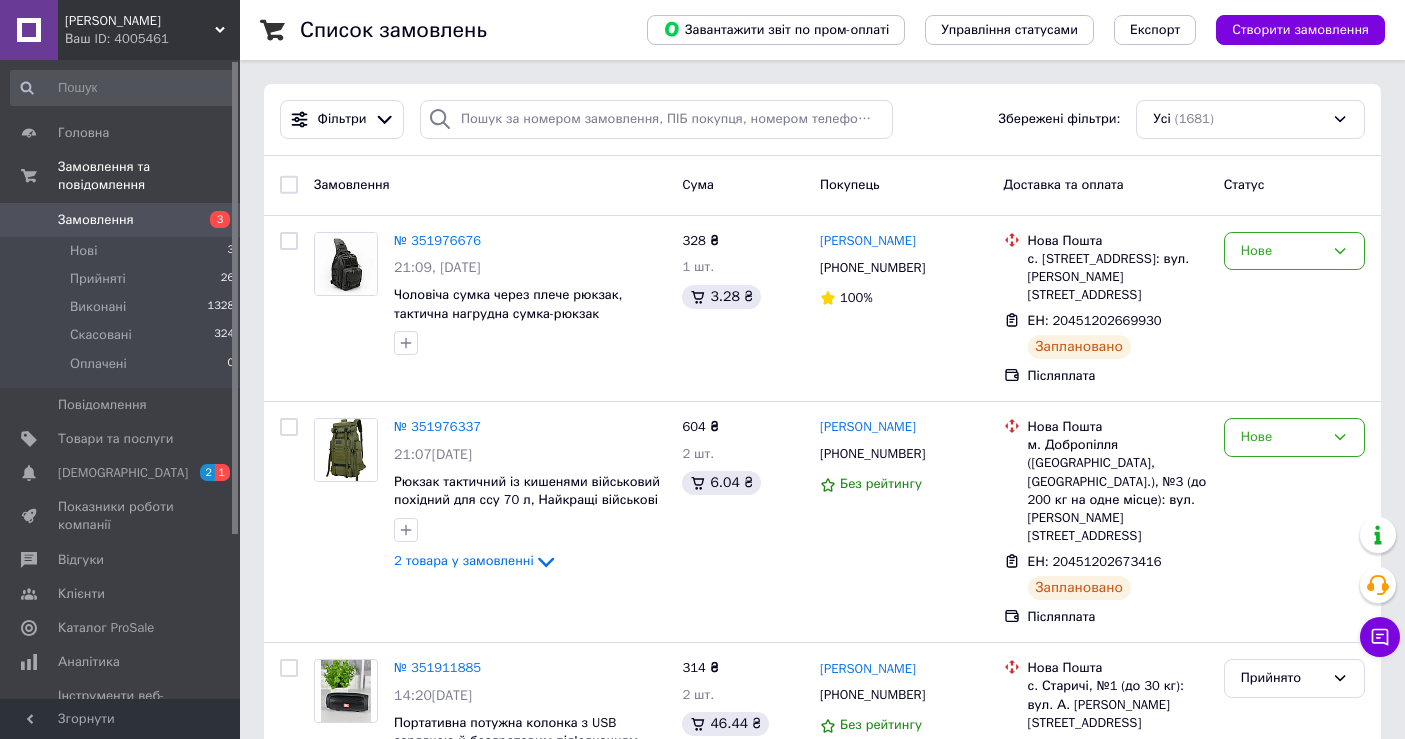 scroll, scrollTop: 0, scrollLeft: 0, axis: both 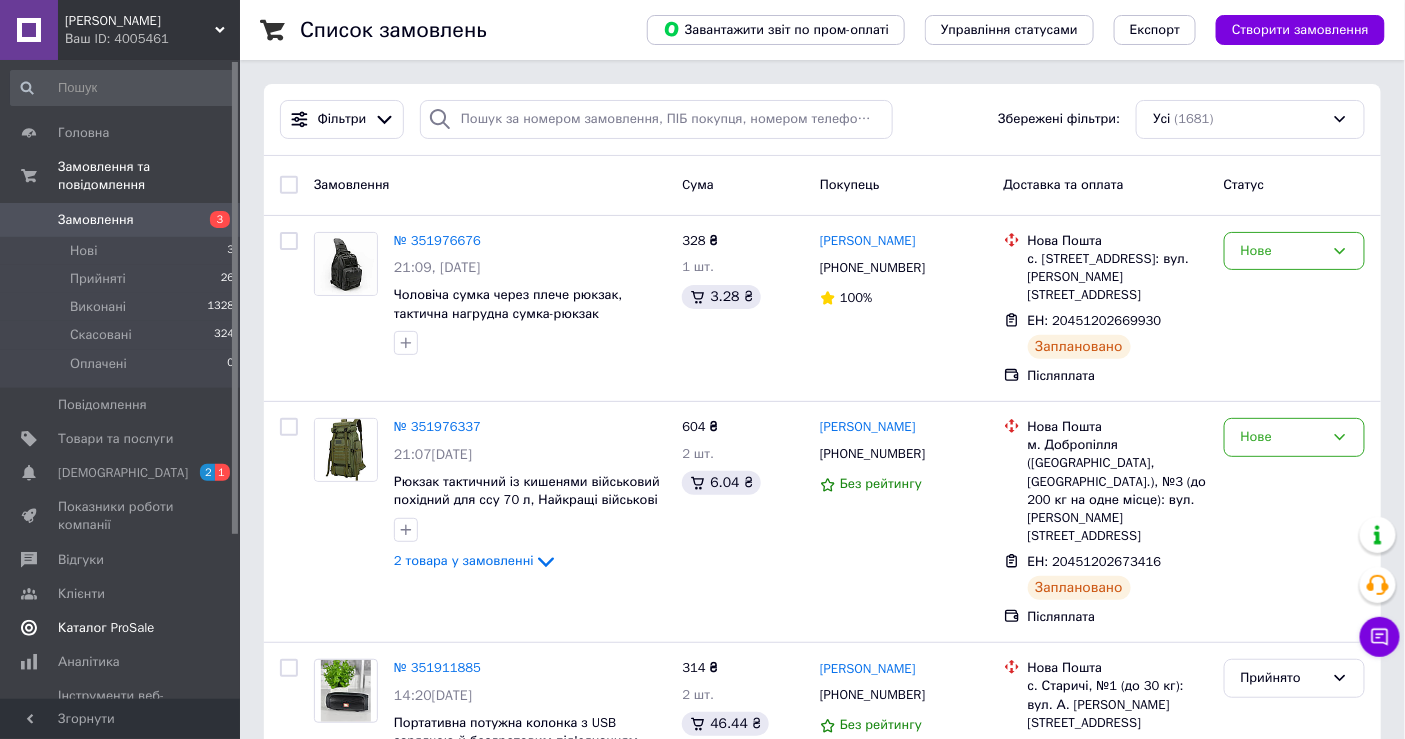 click on "Каталог ProSale" at bounding box center (123, 628) 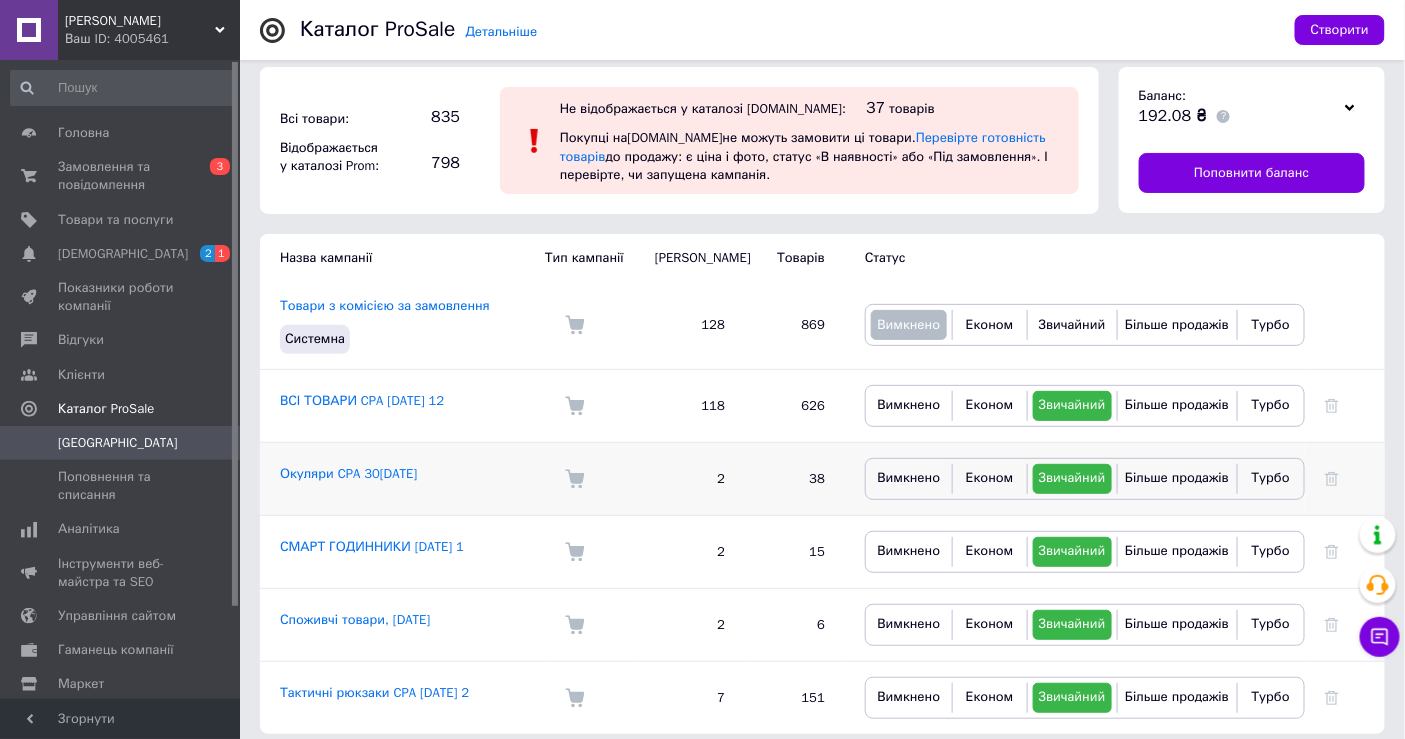 scroll, scrollTop: 21, scrollLeft: 0, axis: vertical 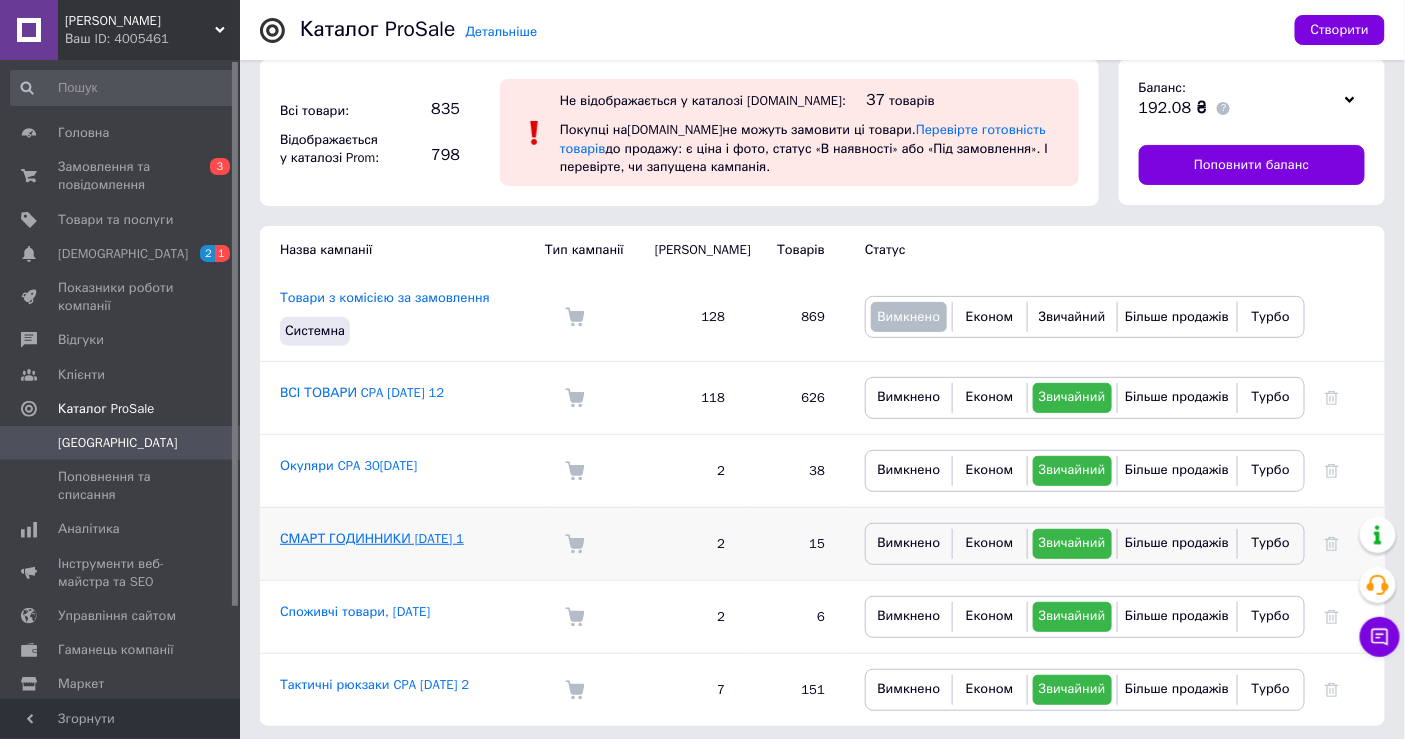 click on "СМАРТ ГОДИННИКИ [DATE] 1" at bounding box center (372, 538) 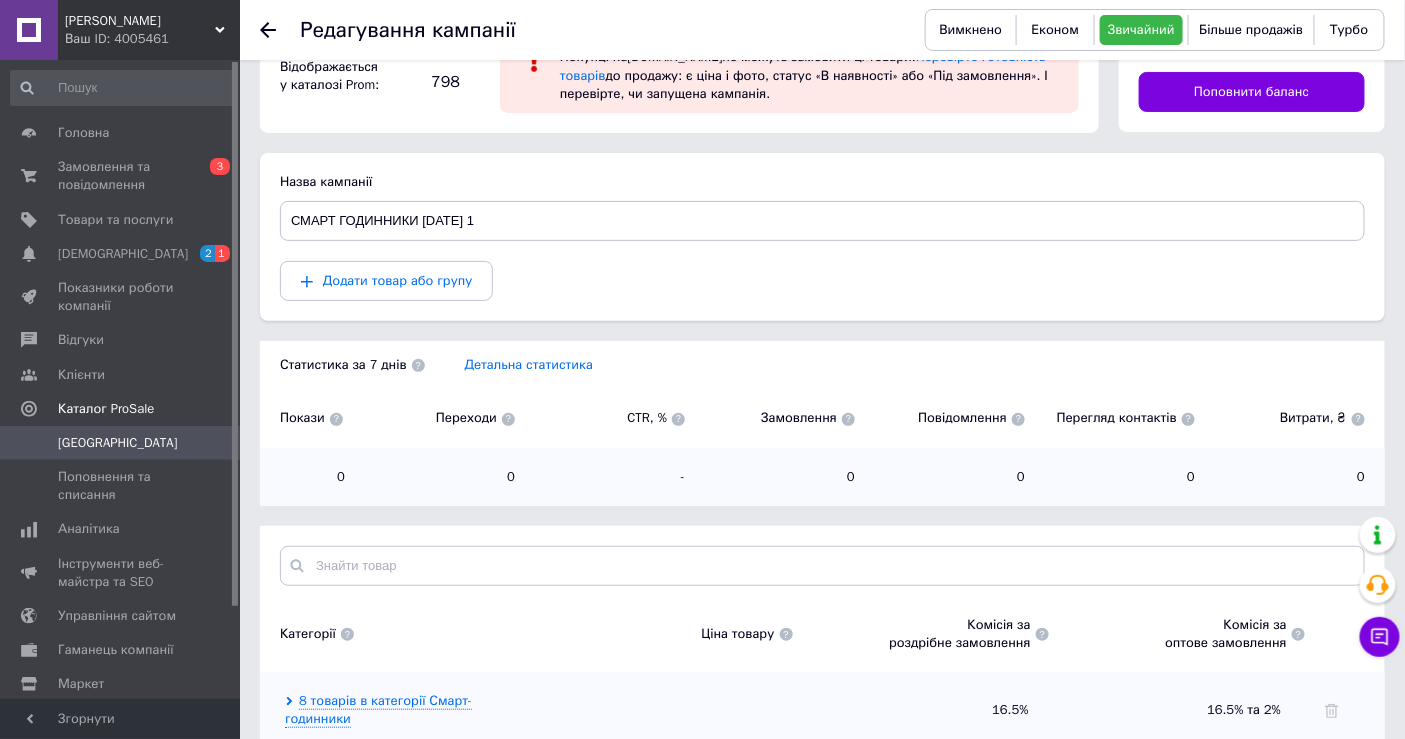 scroll, scrollTop: 231, scrollLeft: 0, axis: vertical 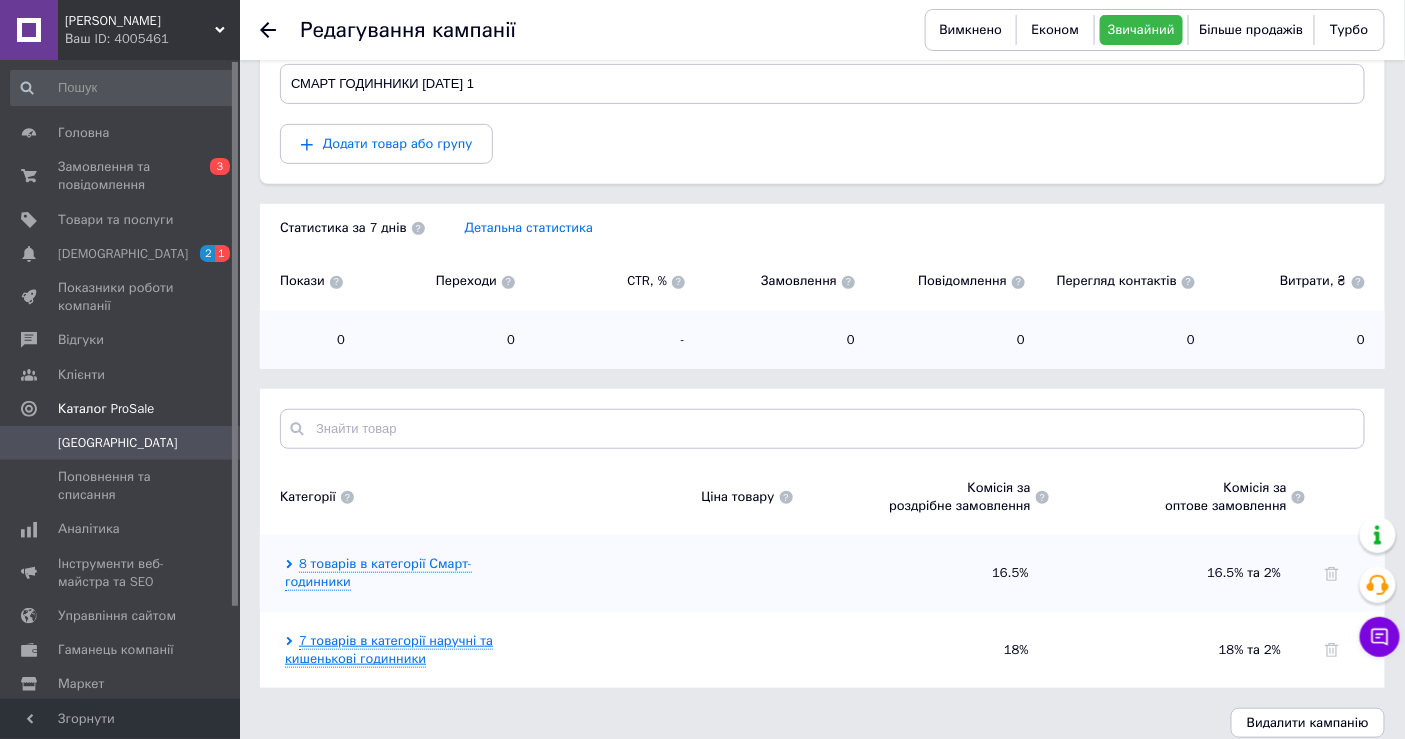 click on "7 товарів в категорії наручні та кишенькові годинники" at bounding box center [389, 650] 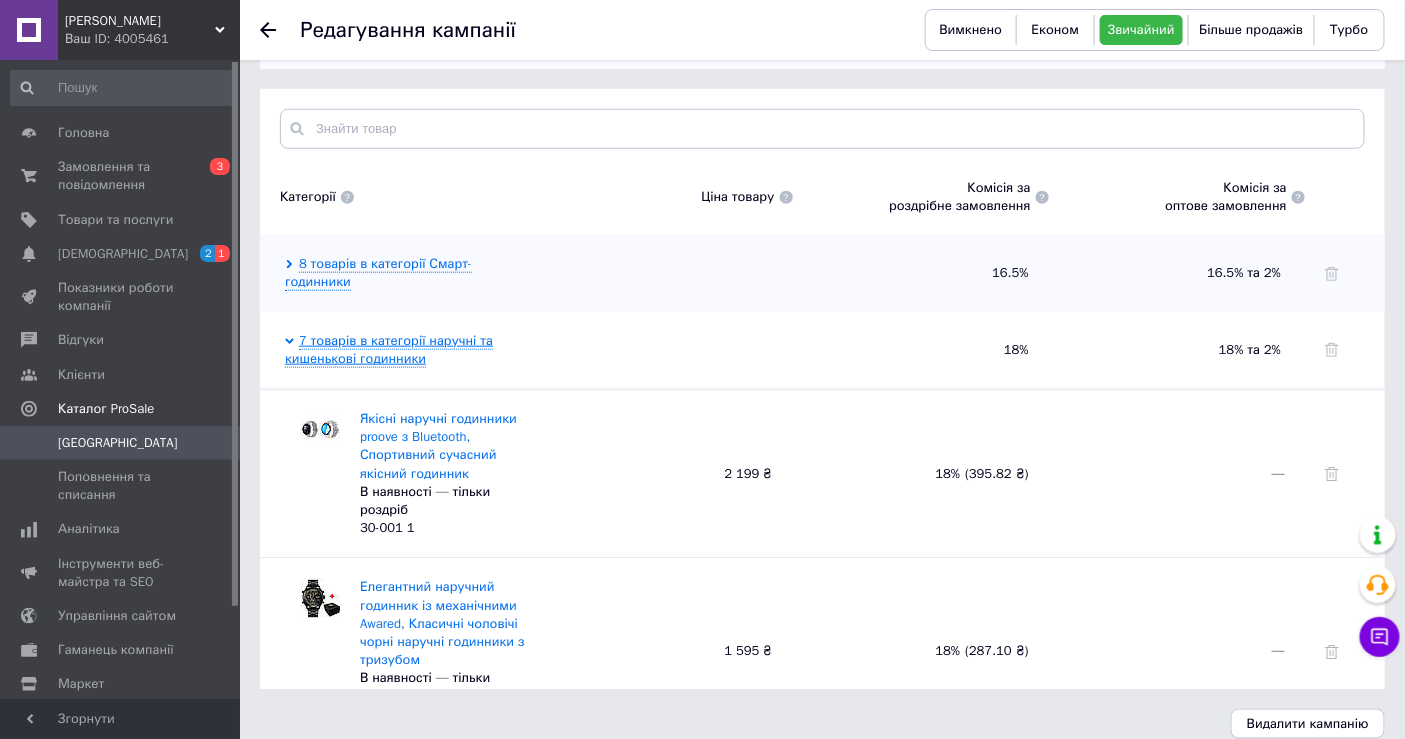 scroll, scrollTop: 532, scrollLeft: 0, axis: vertical 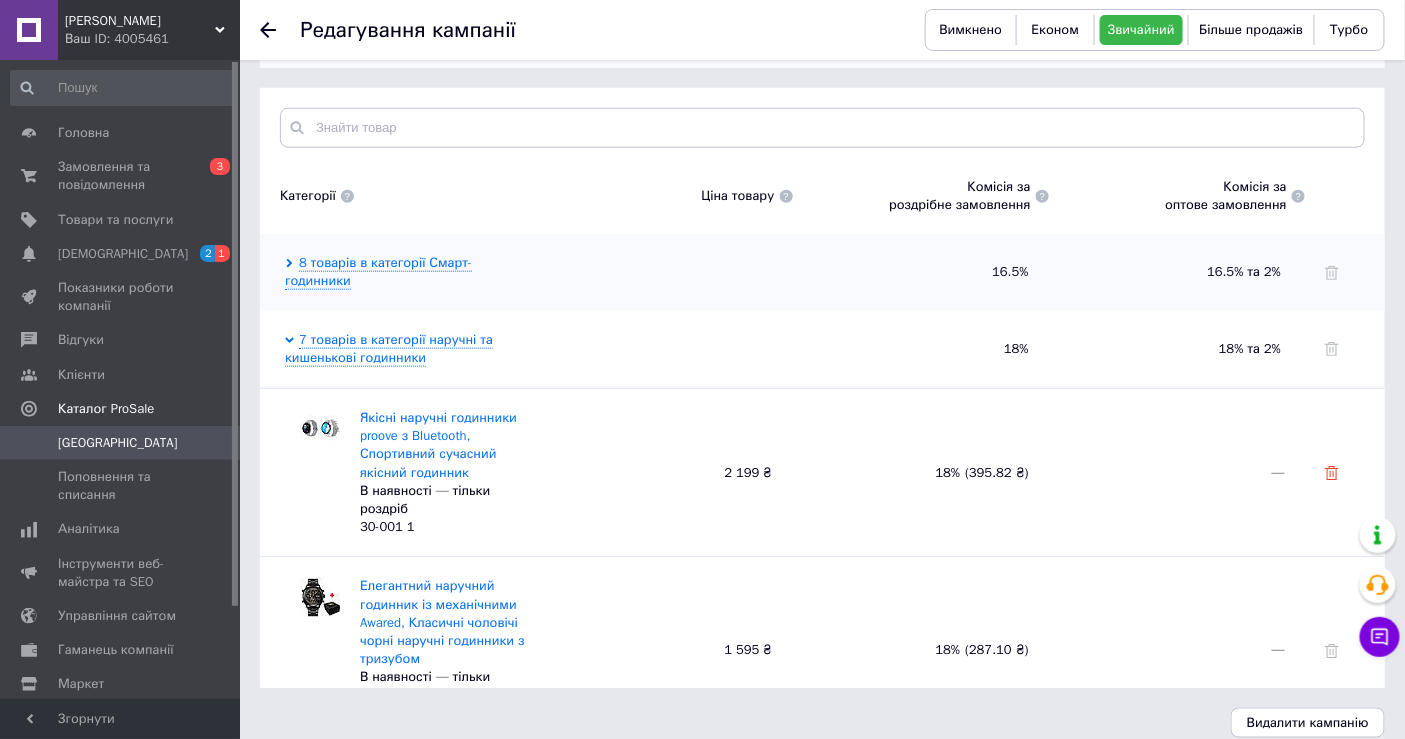 click 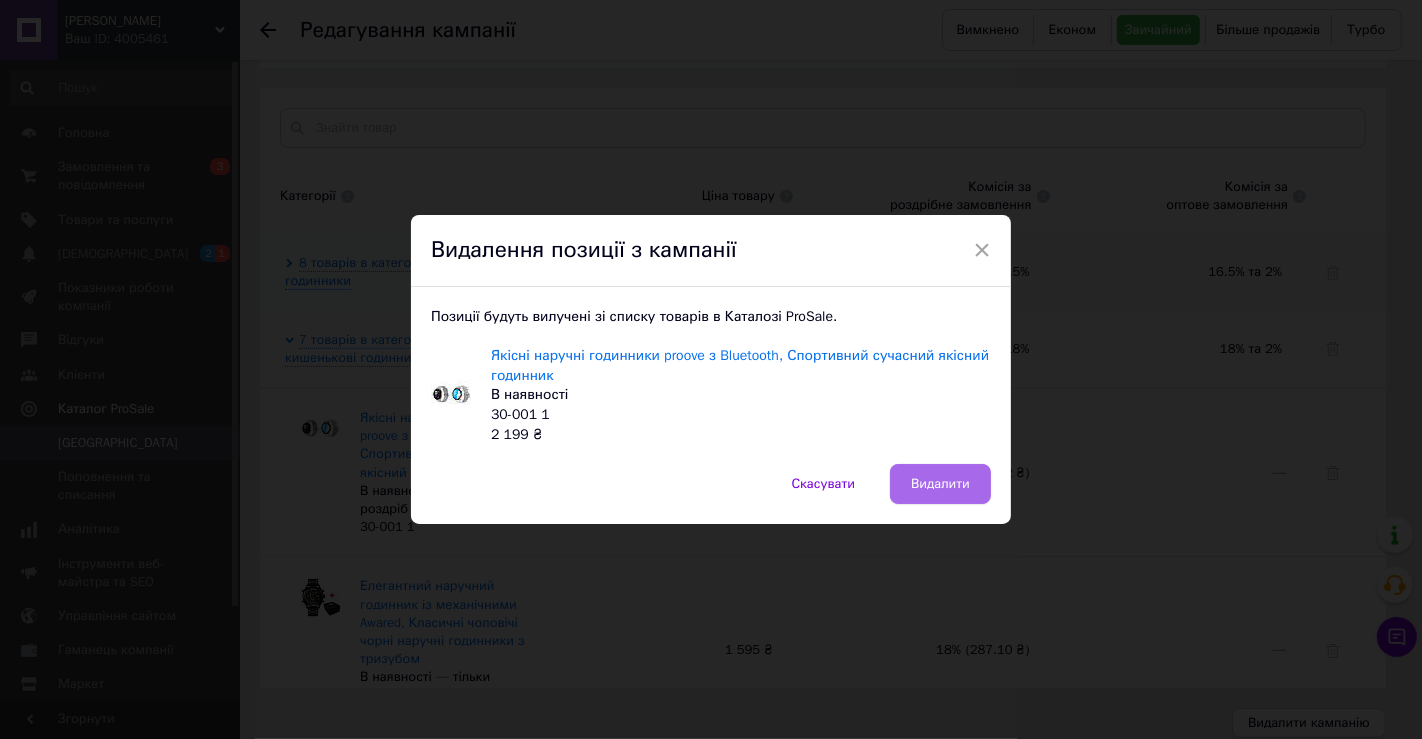 click on "Видалити" at bounding box center [940, 484] 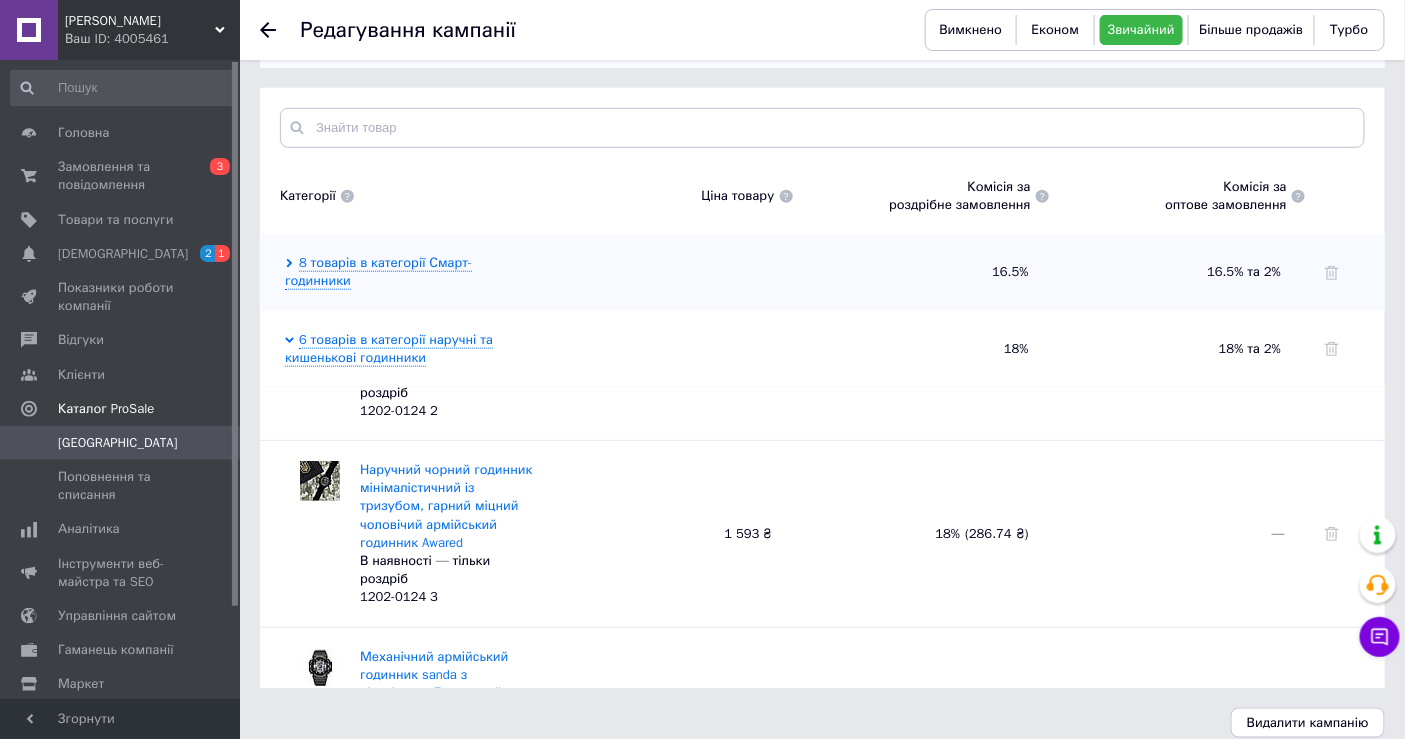 scroll, scrollTop: 320, scrollLeft: 0, axis: vertical 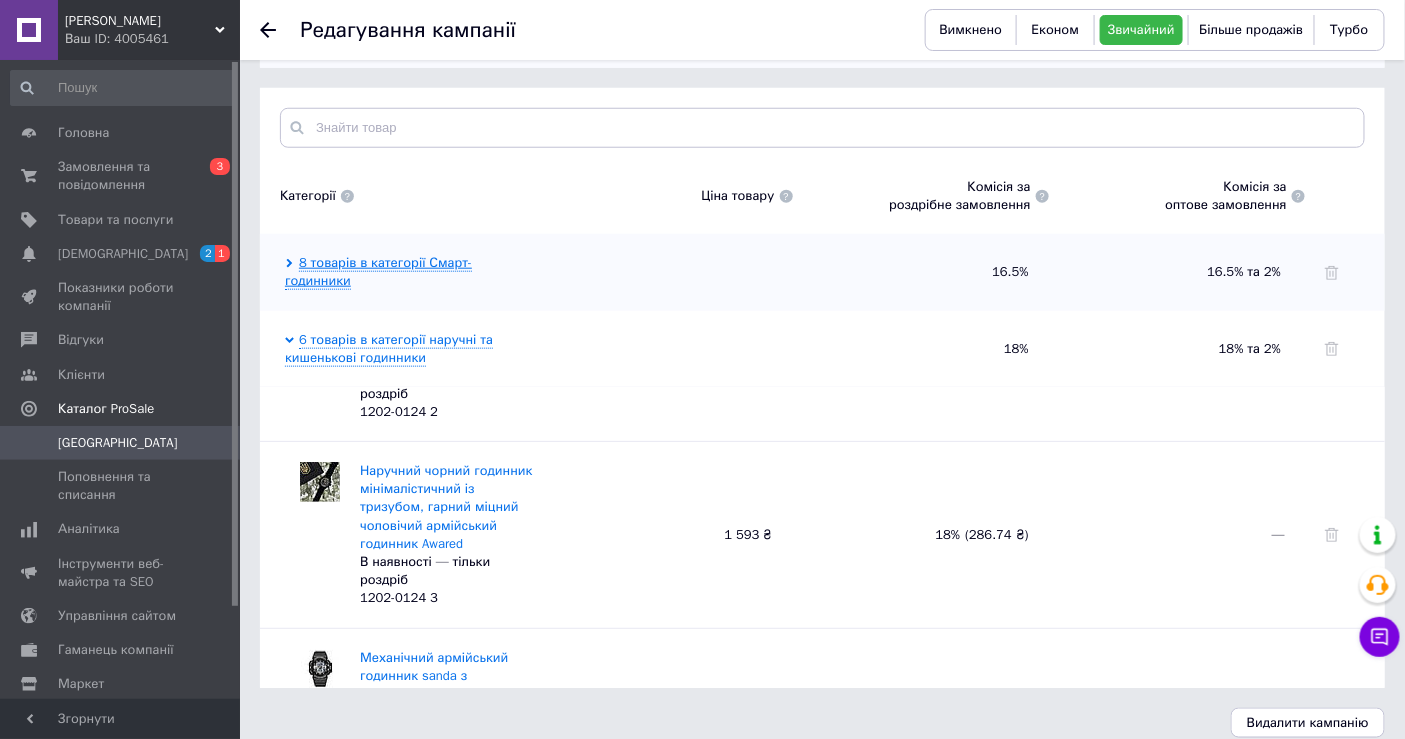 click on "8 товарів в категорії Смарт-годинники" at bounding box center [378, 272] 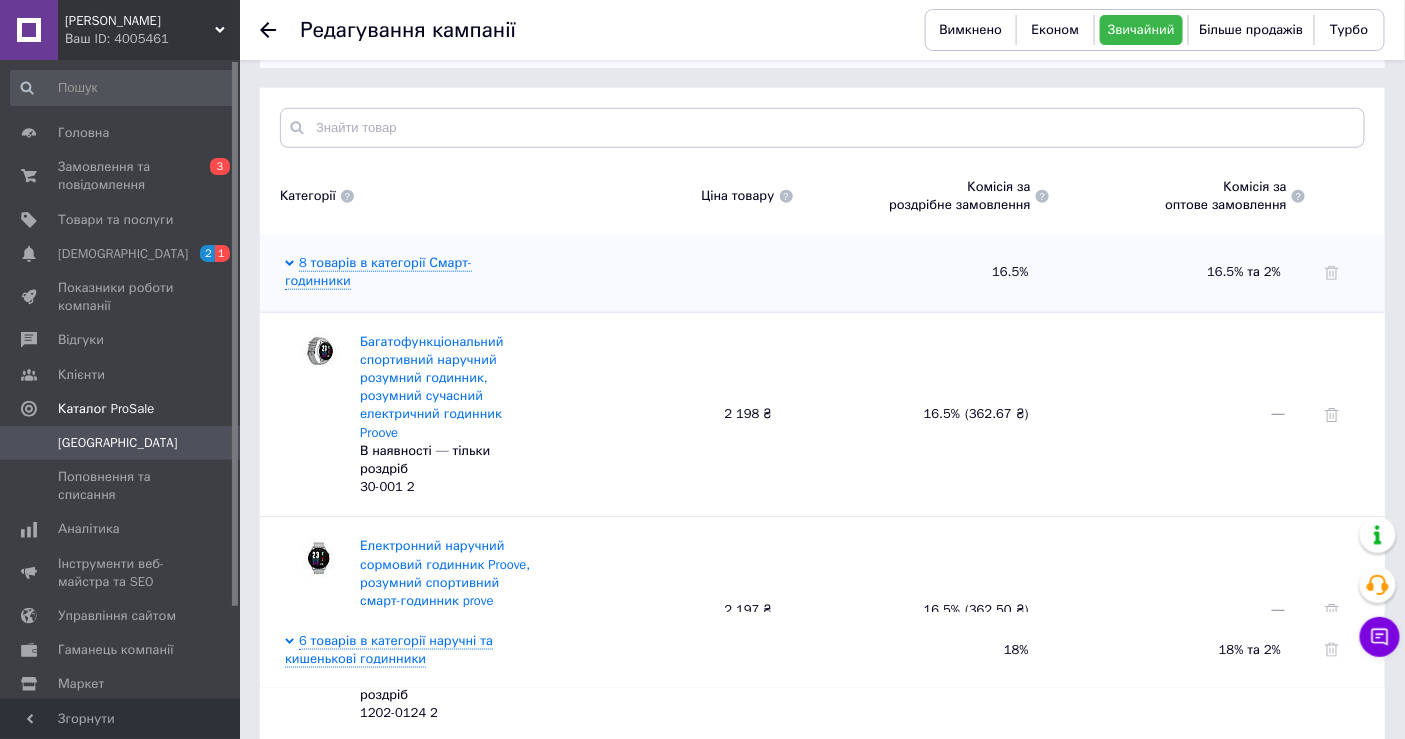 click on "Багатофункціональний спортивний наручний розумний годинник, розумний сучасний електричний годинник Proove В наявності — тільки роздріб 30-001 2 2 198 ₴ 16.5% ( 362.67 ₴ ) —" at bounding box center (822, 415) 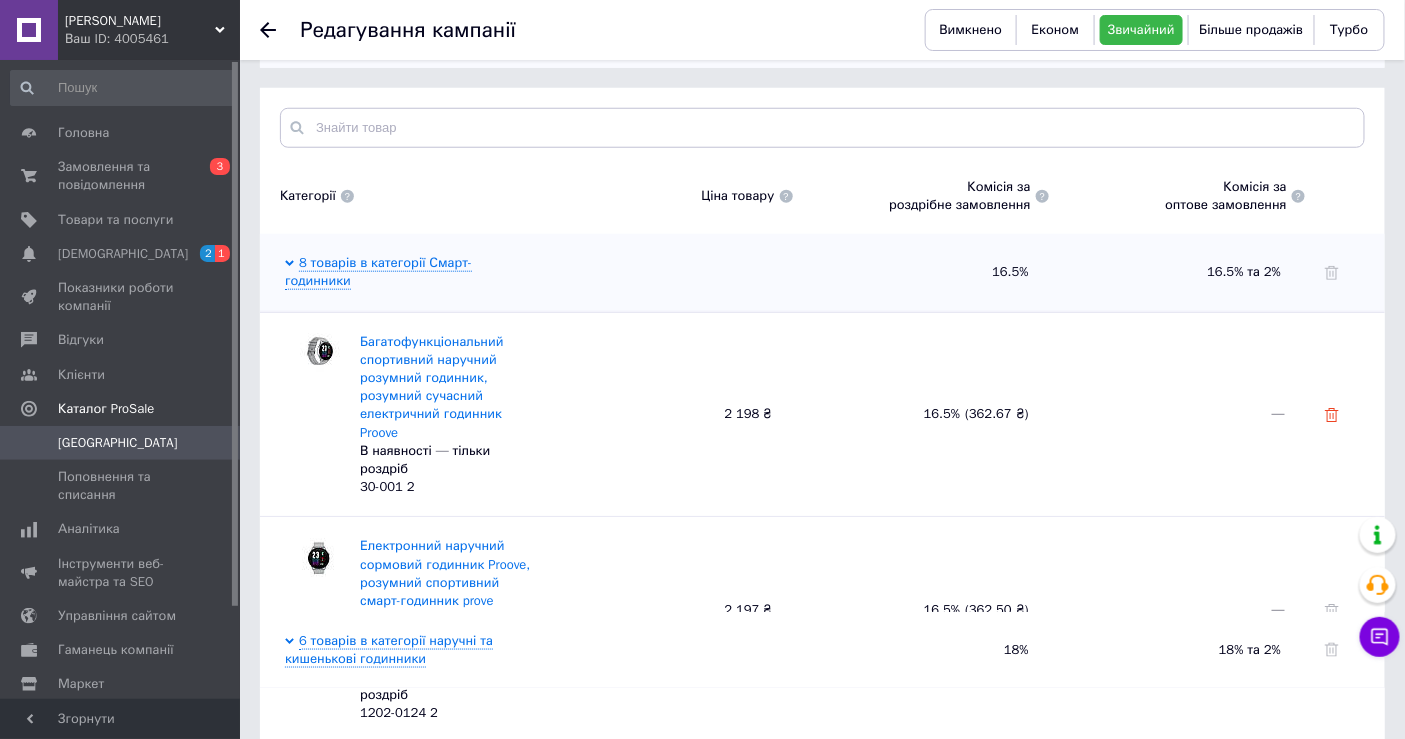 click 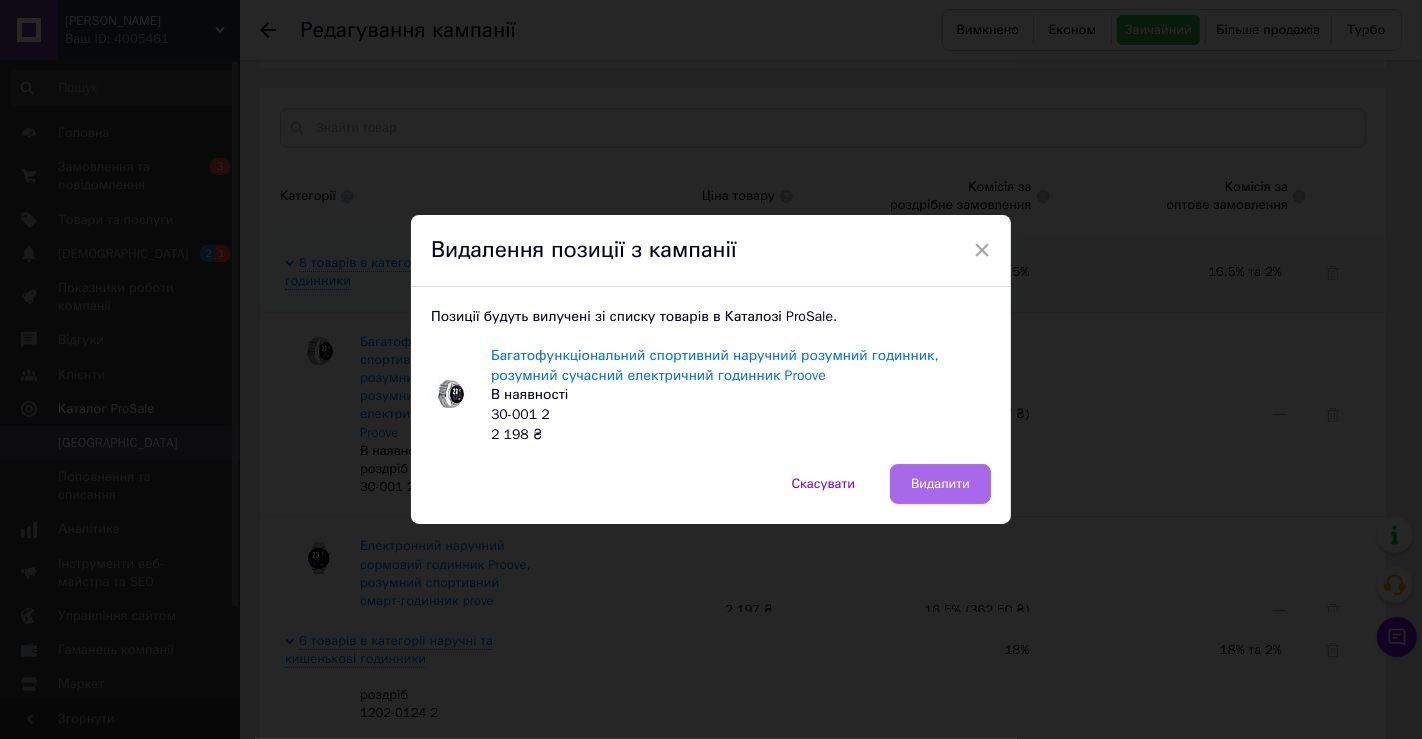 click on "Видалити" at bounding box center (940, 484) 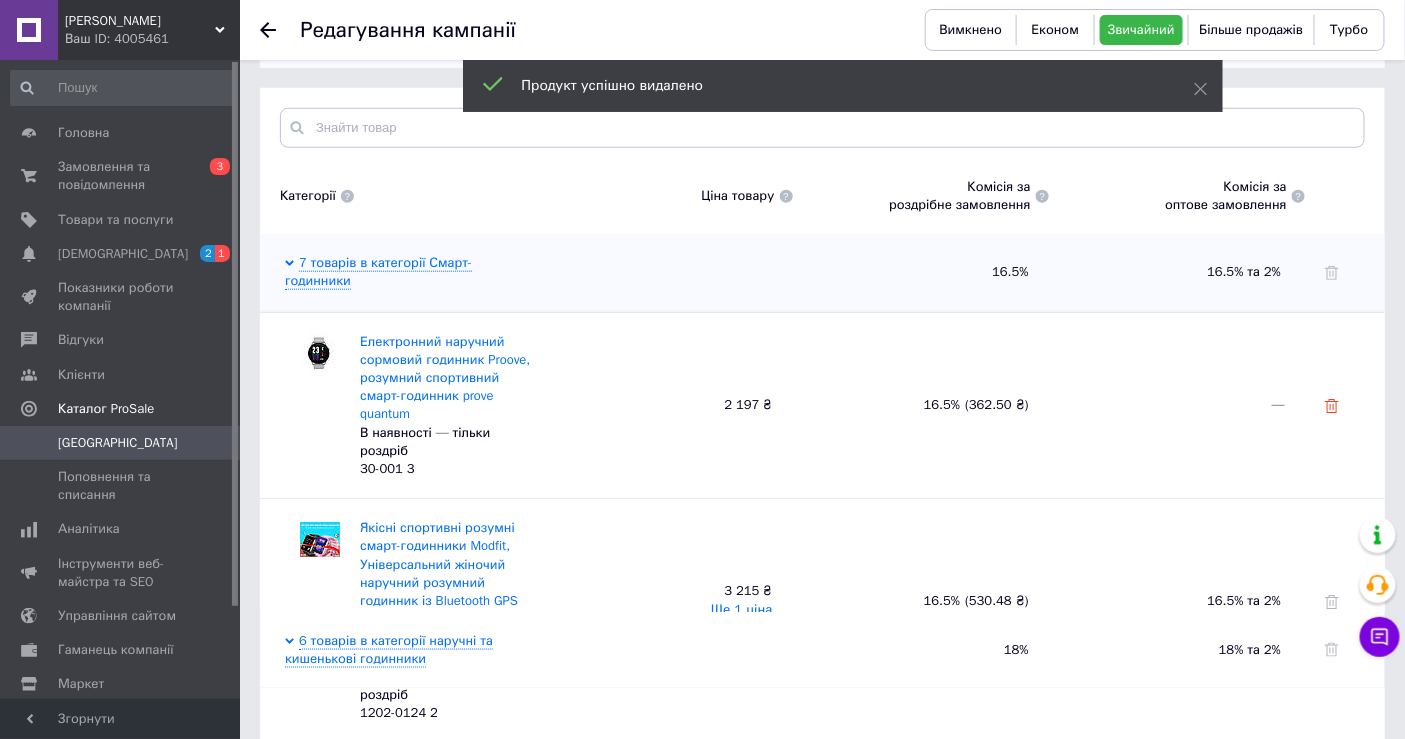 click 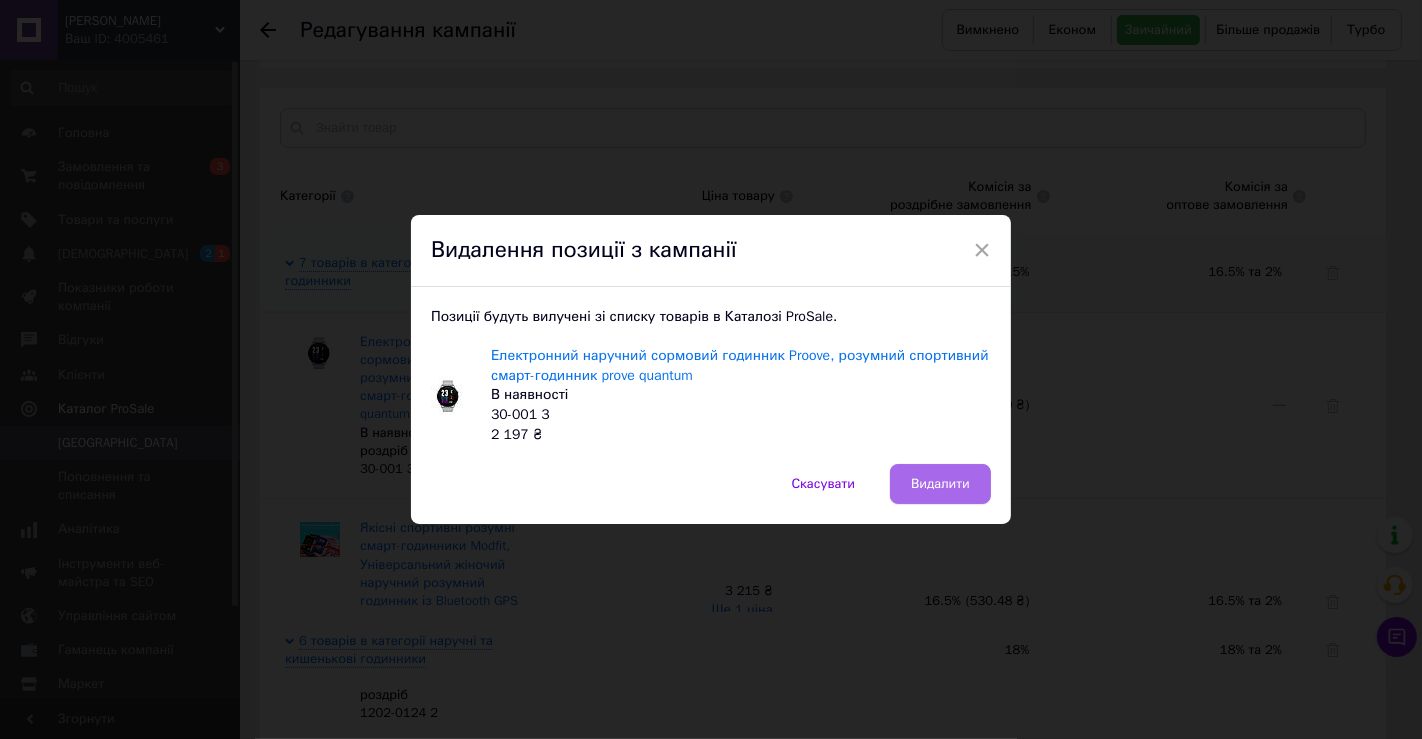 click on "Видалити" at bounding box center [940, 484] 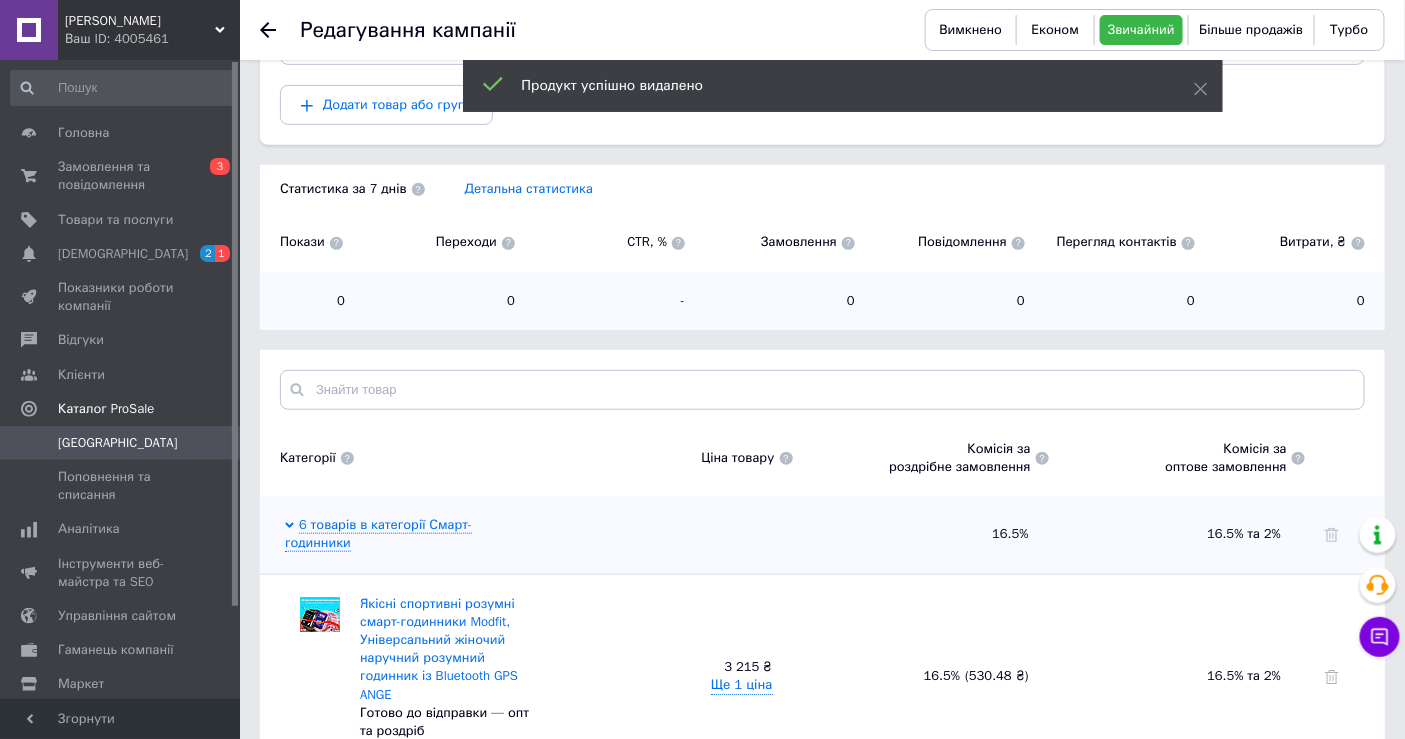 scroll, scrollTop: 87, scrollLeft: 0, axis: vertical 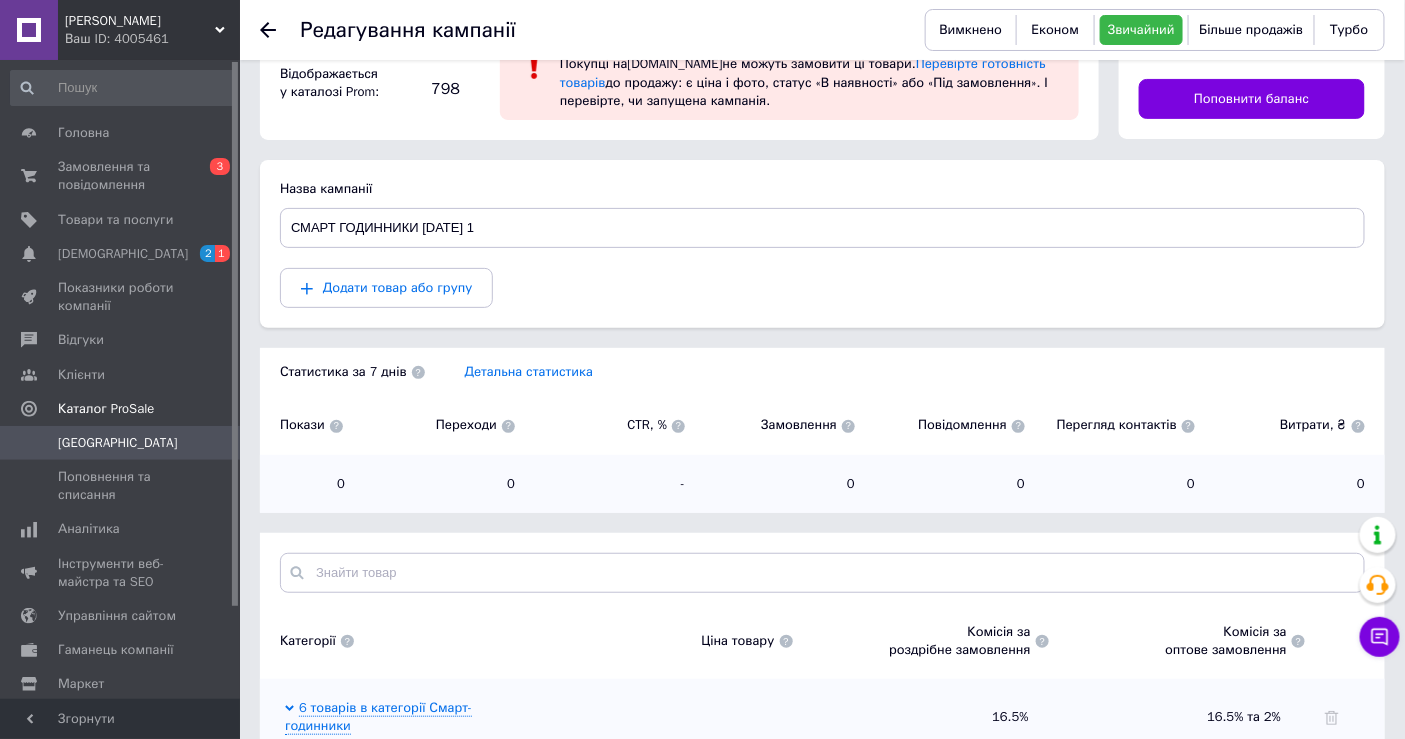 click 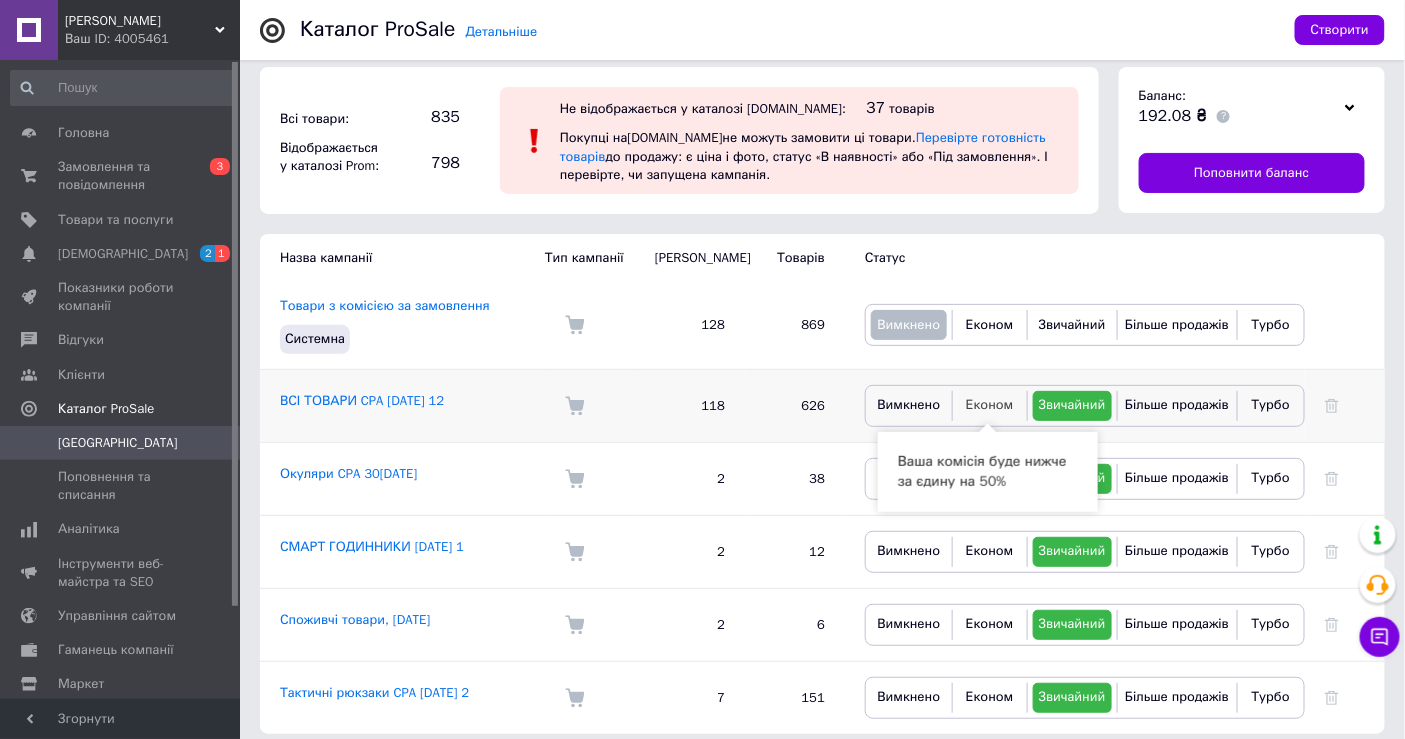 scroll, scrollTop: 21, scrollLeft: 0, axis: vertical 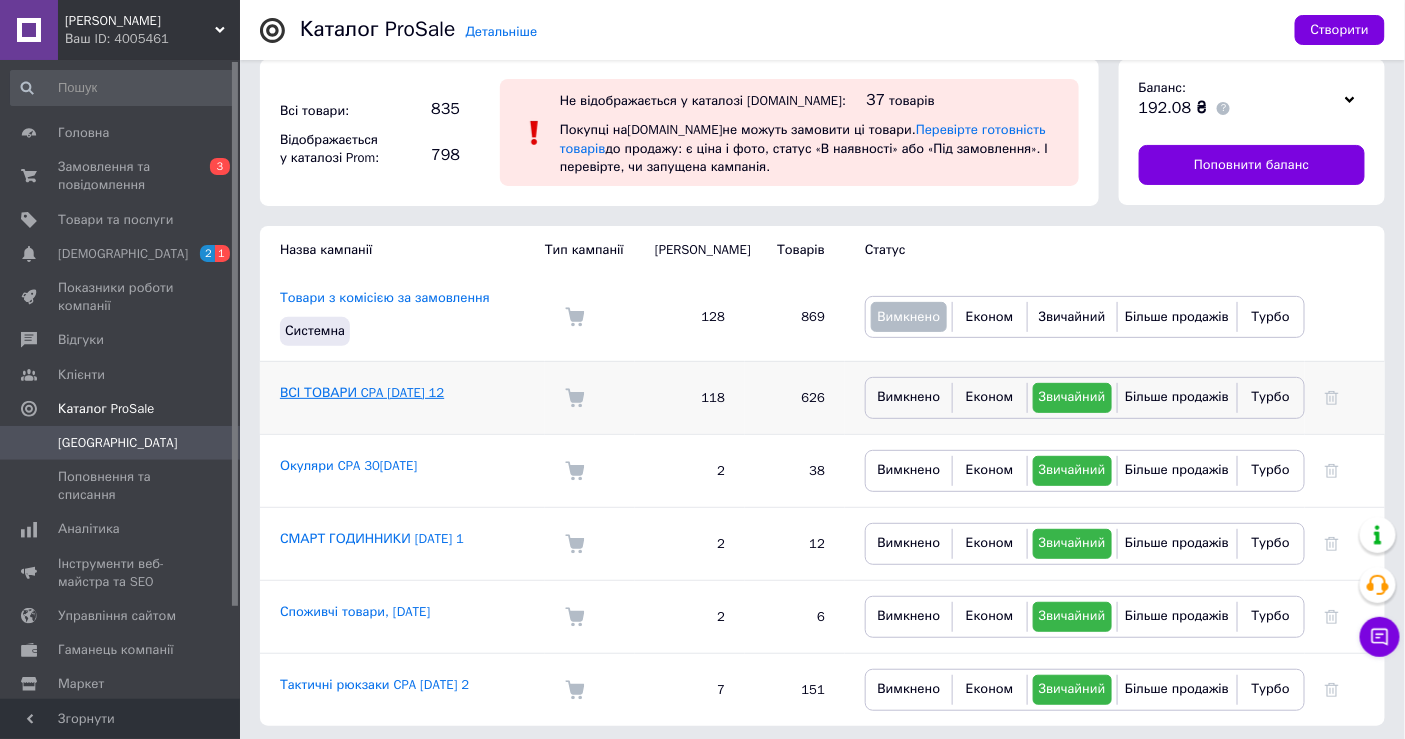 click on "ВСІ ТОВАРИ CPA [DATE] 12" at bounding box center (362, 392) 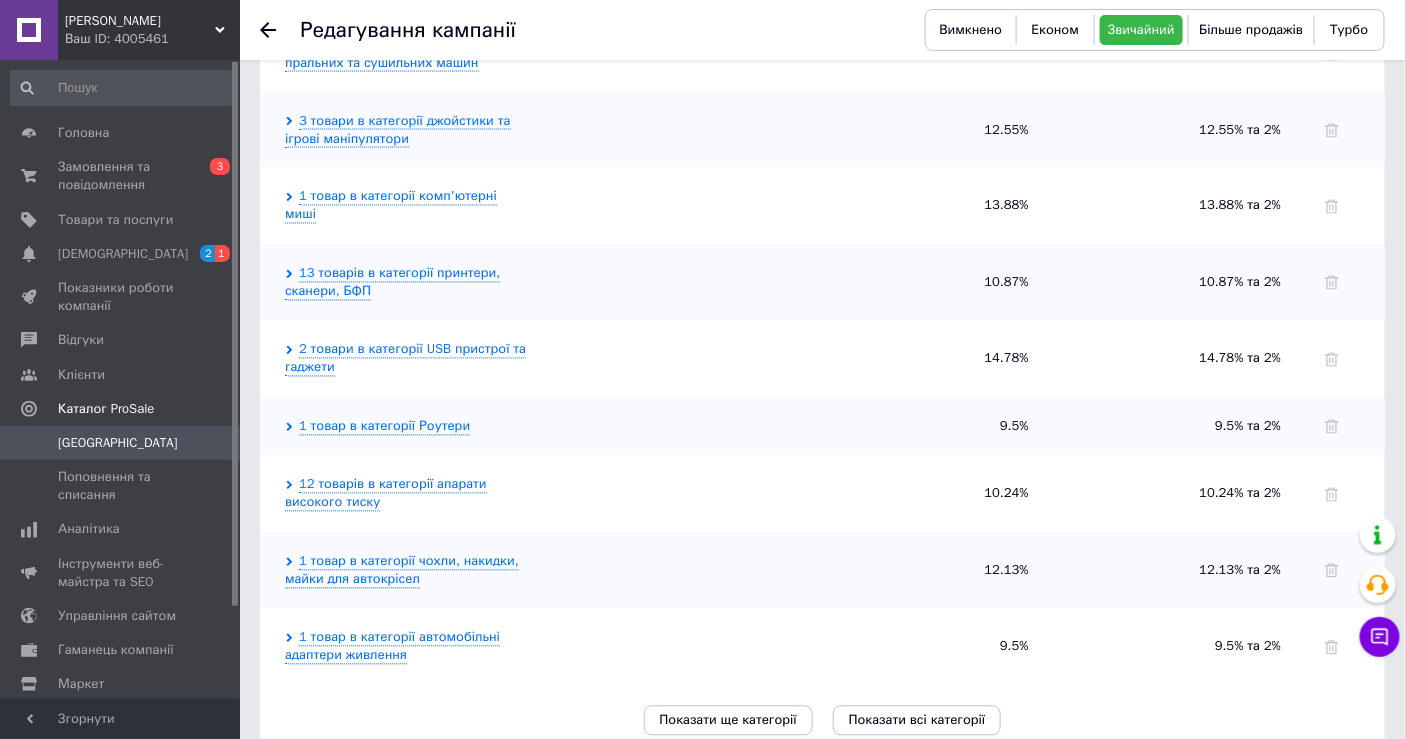 scroll, scrollTop: 3620, scrollLeft: 0, axis: vertical 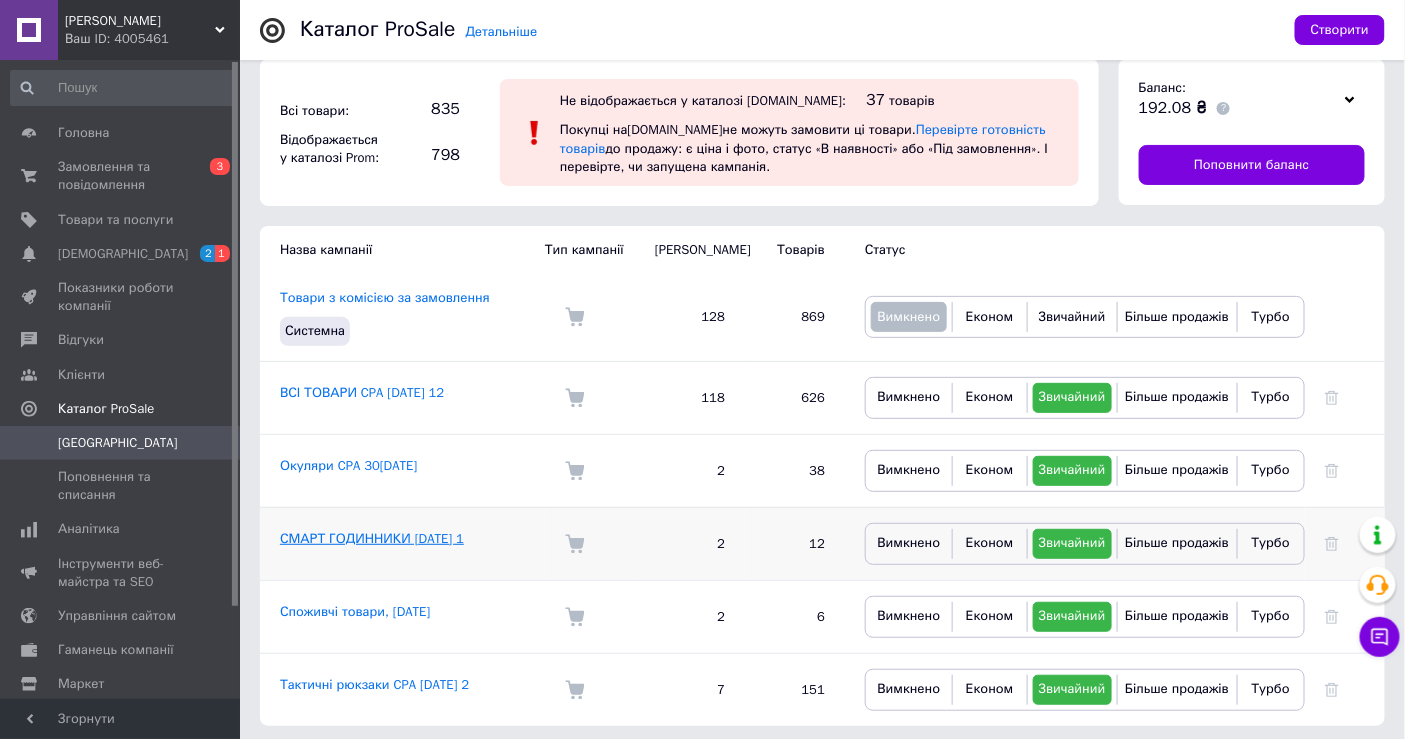 click on "СМАРТ ГОДИННИКИ [DATE] 1" at bounding box center (372, 538) 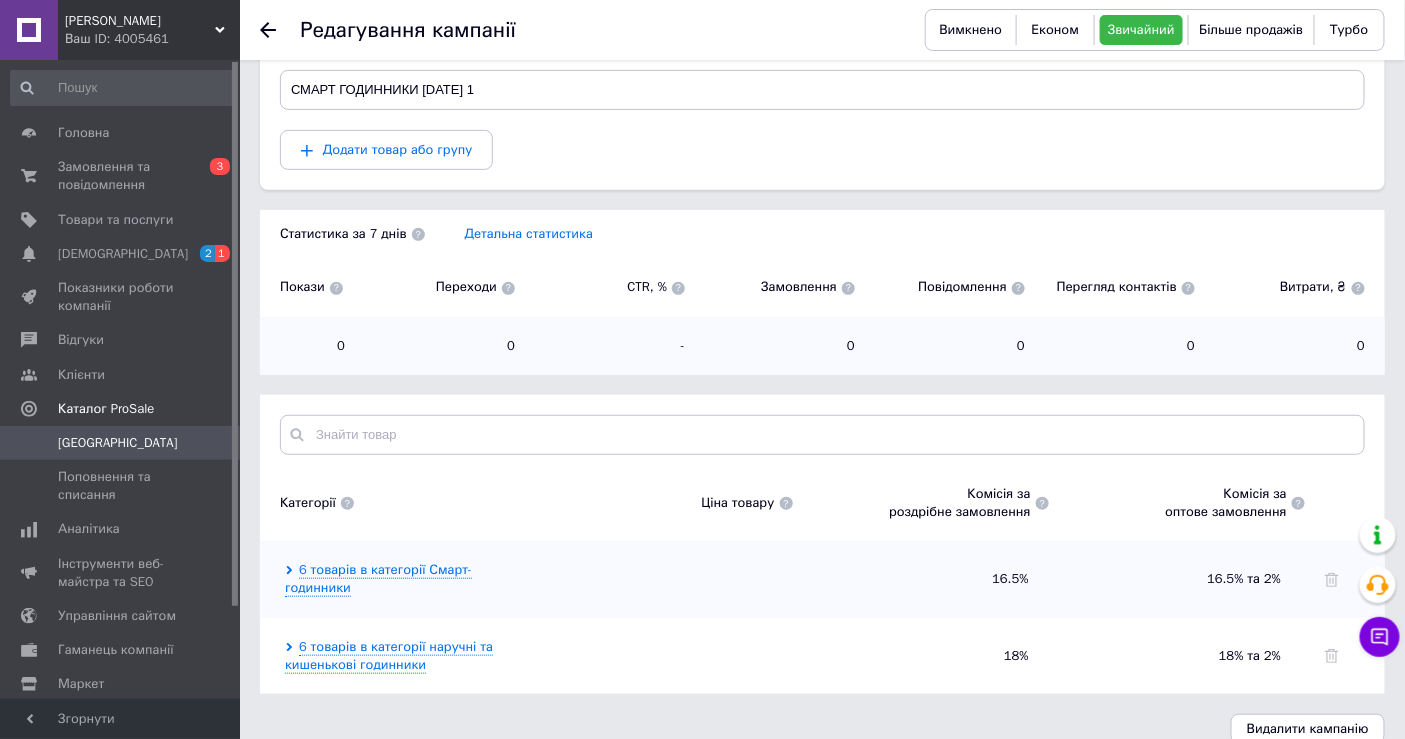 scroll, scrollTop: 231, scrollLeft: 0, axis: vertical 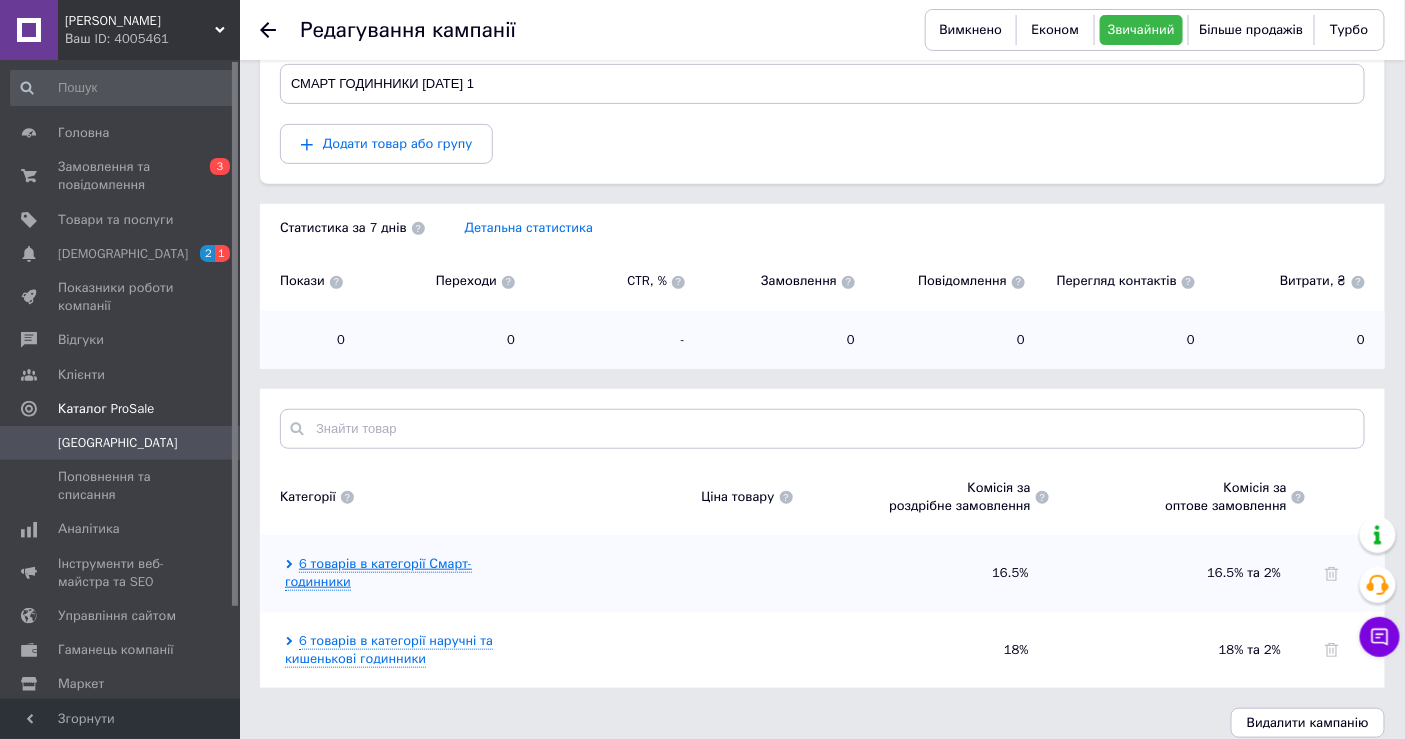 click on "6 товарів в категорії Смарт-годинники" at bounding box center [378, 573] 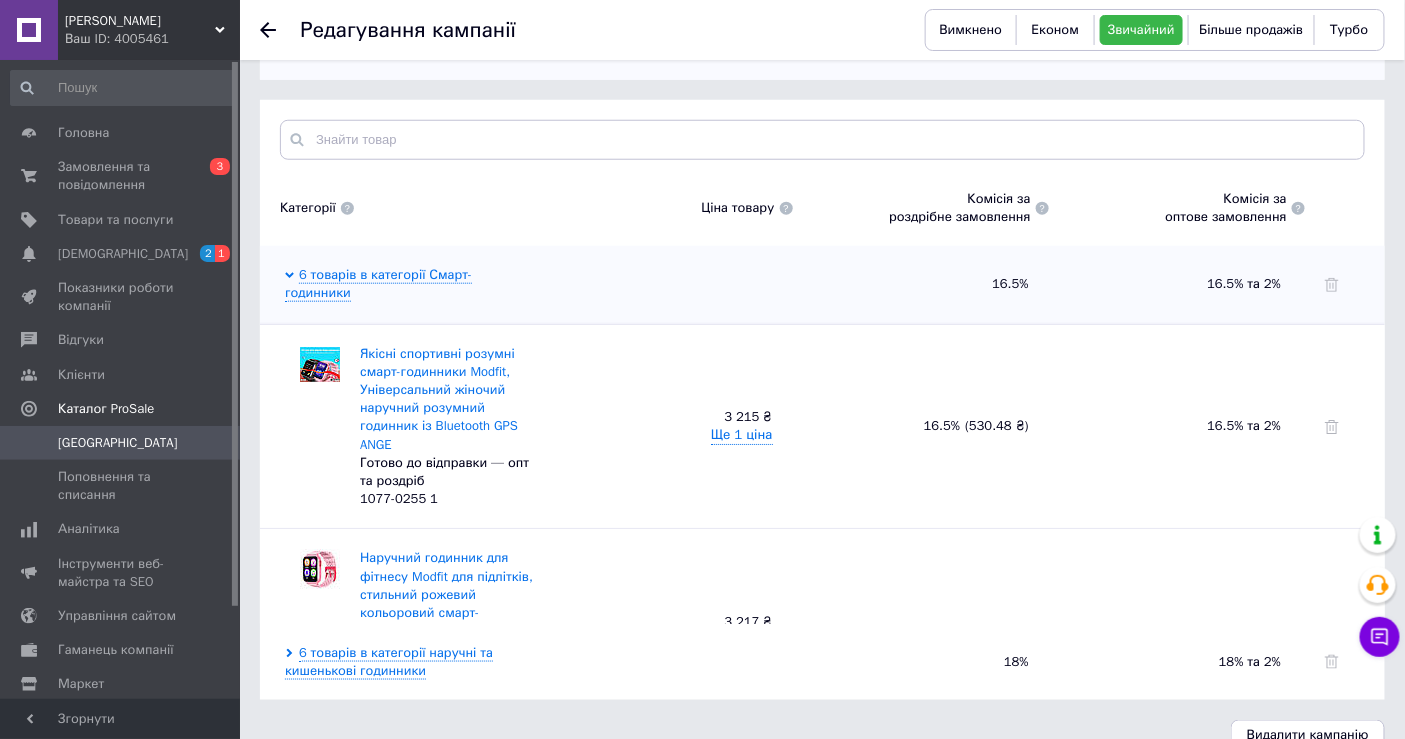 scroll, scrollTop: 532, scrollLeft: 0, axis: vertical 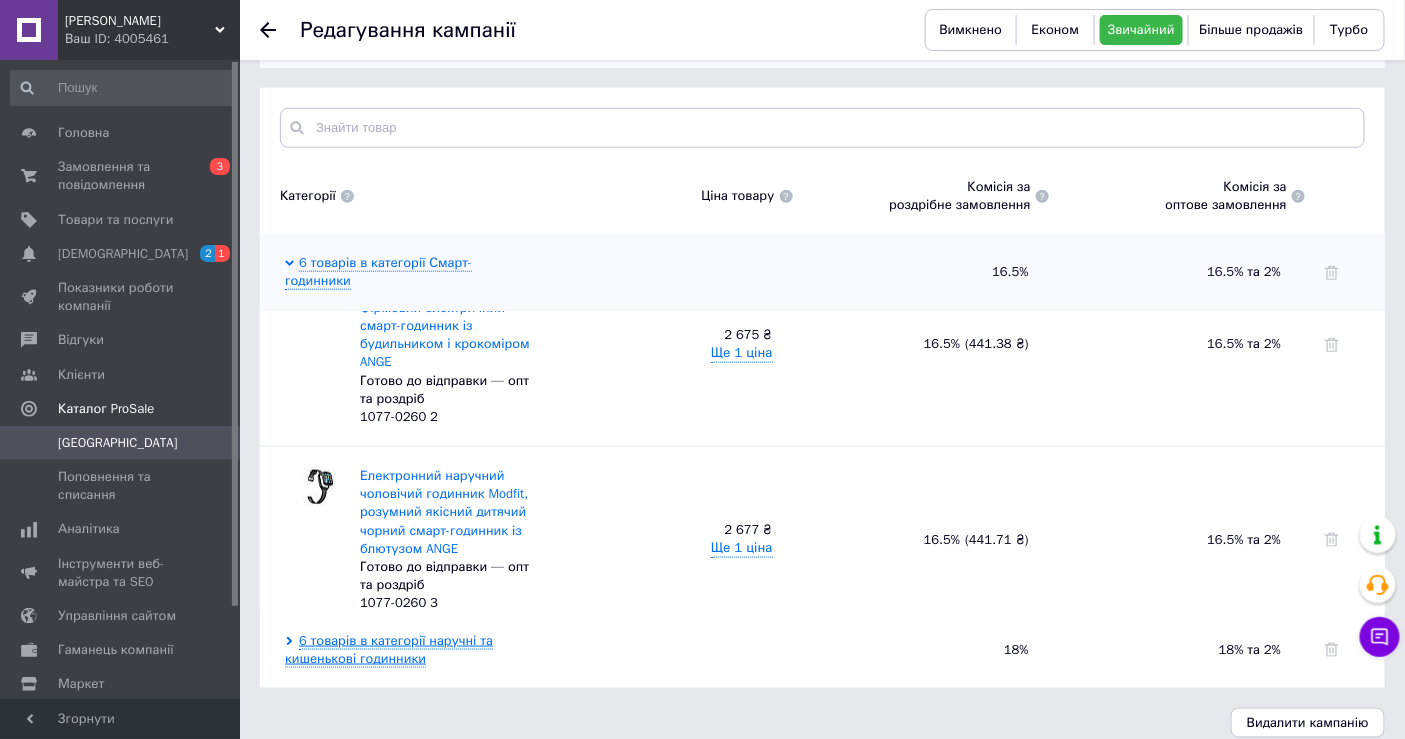 click on "6 товарів в категорії наручні та кишенькові годинники" at bounding box center [389, 650] 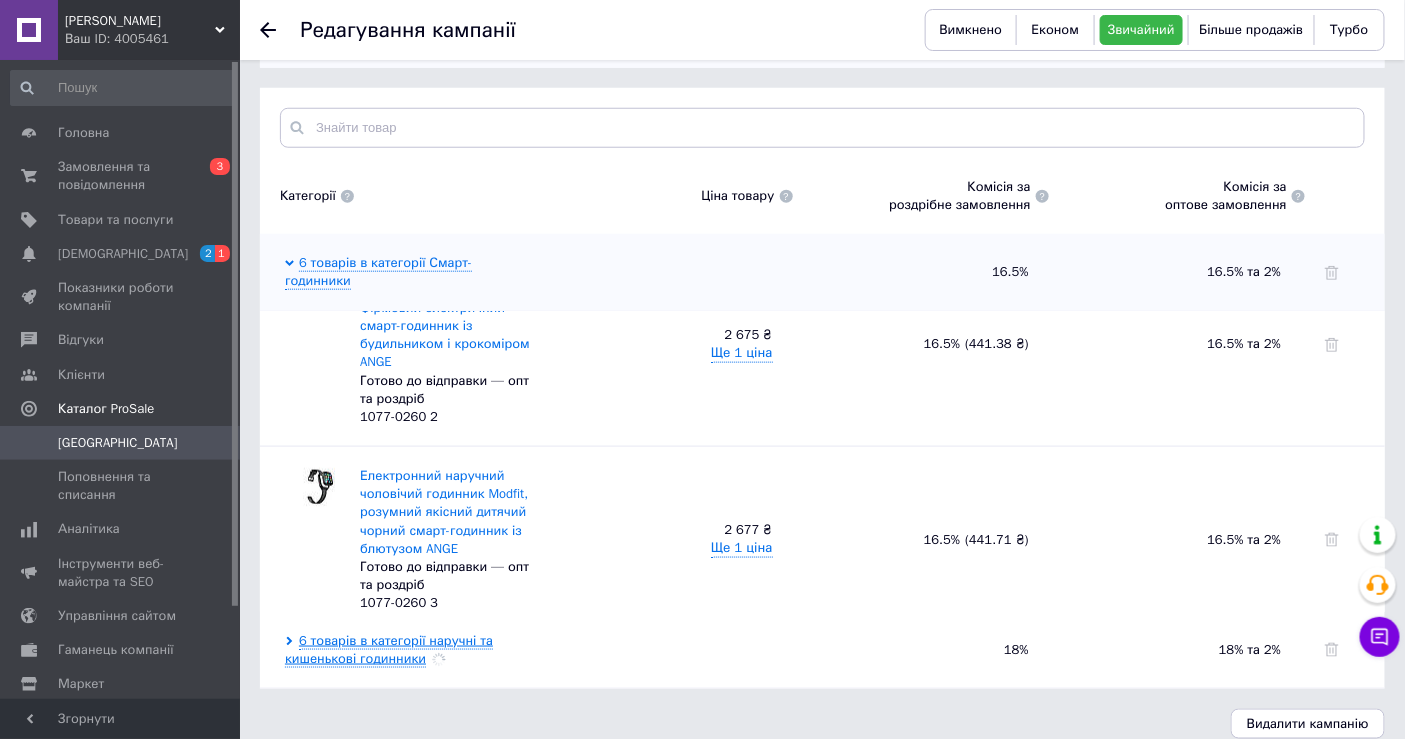 click on "6 товарів в категорії наручні та кишенькові годинники" at bounding box center [389, 650] 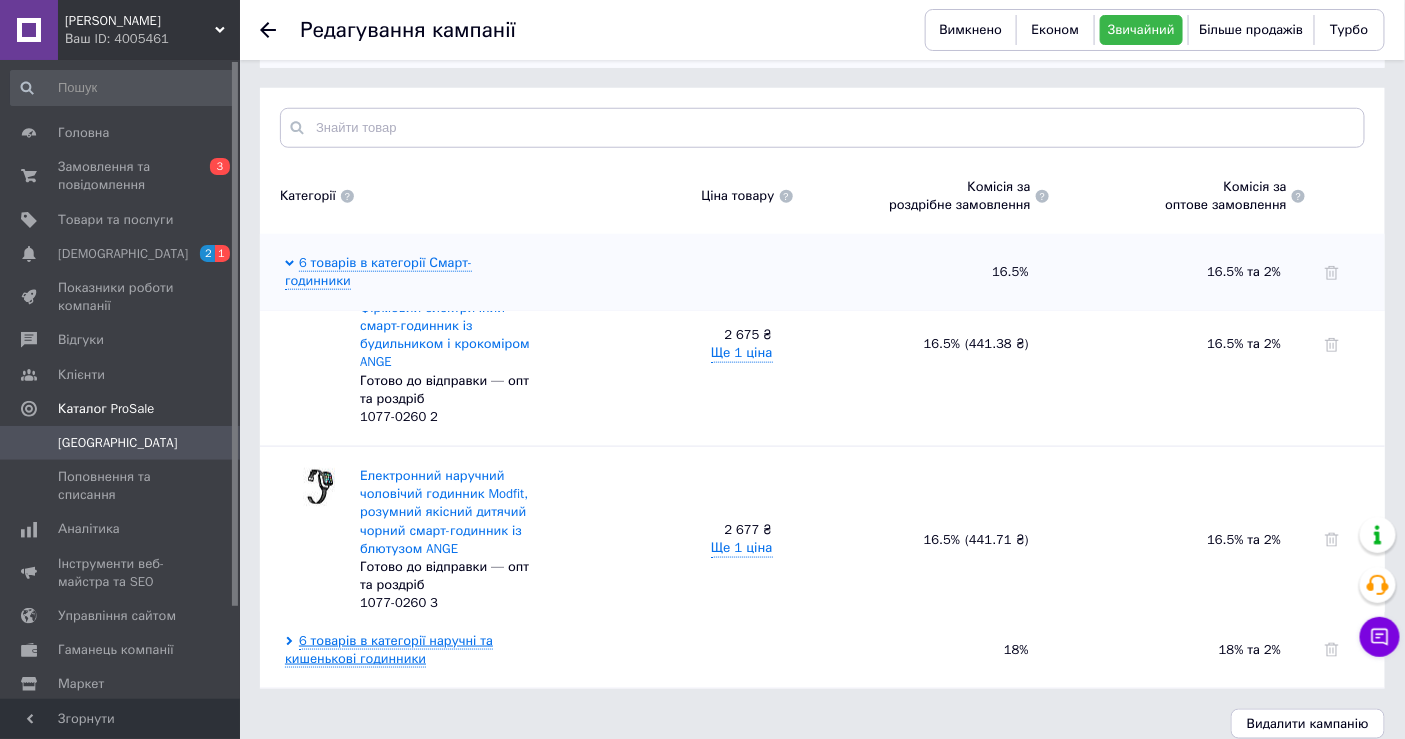 scroll, scrollTop: 532, scrollLeft: 0, axis: vertical 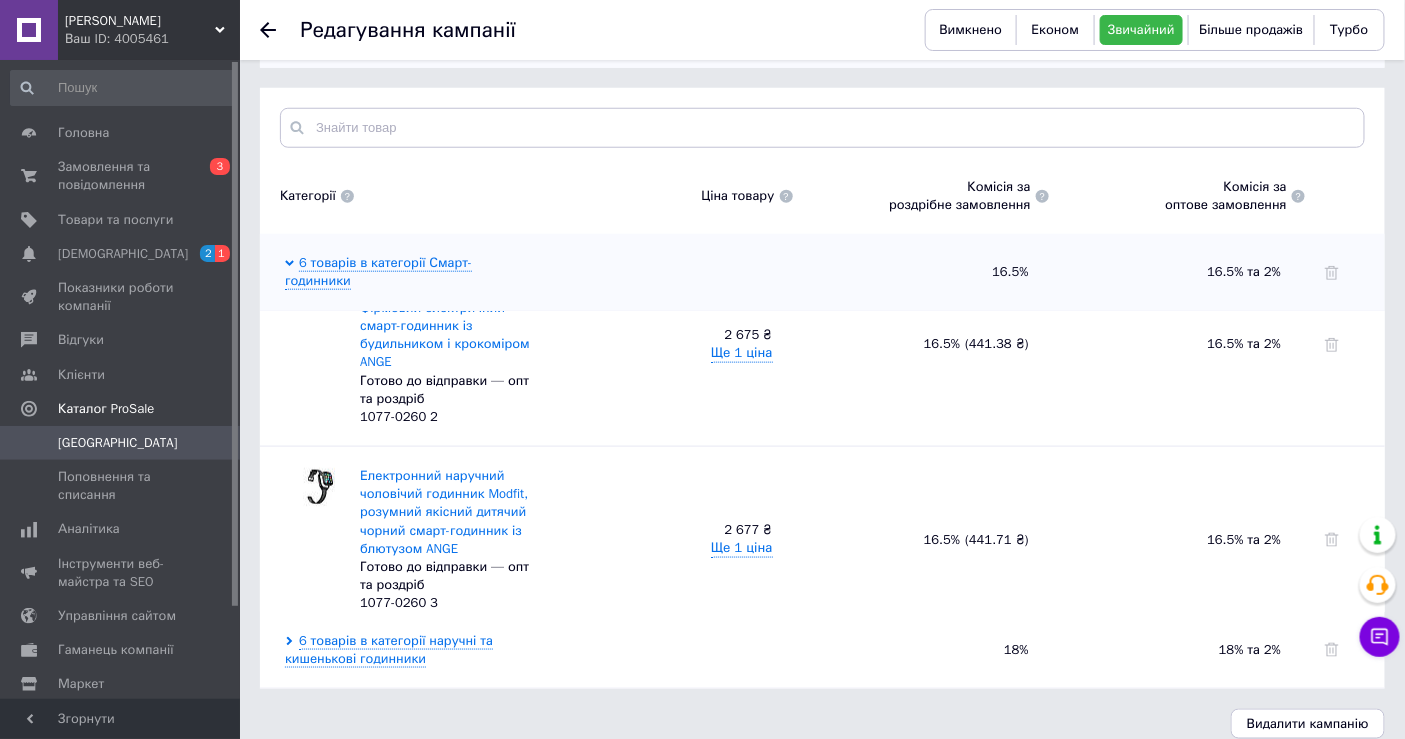 click on "6 товарів в категорії наручні та кишенькові годинники" at bounding box center [408, 650] 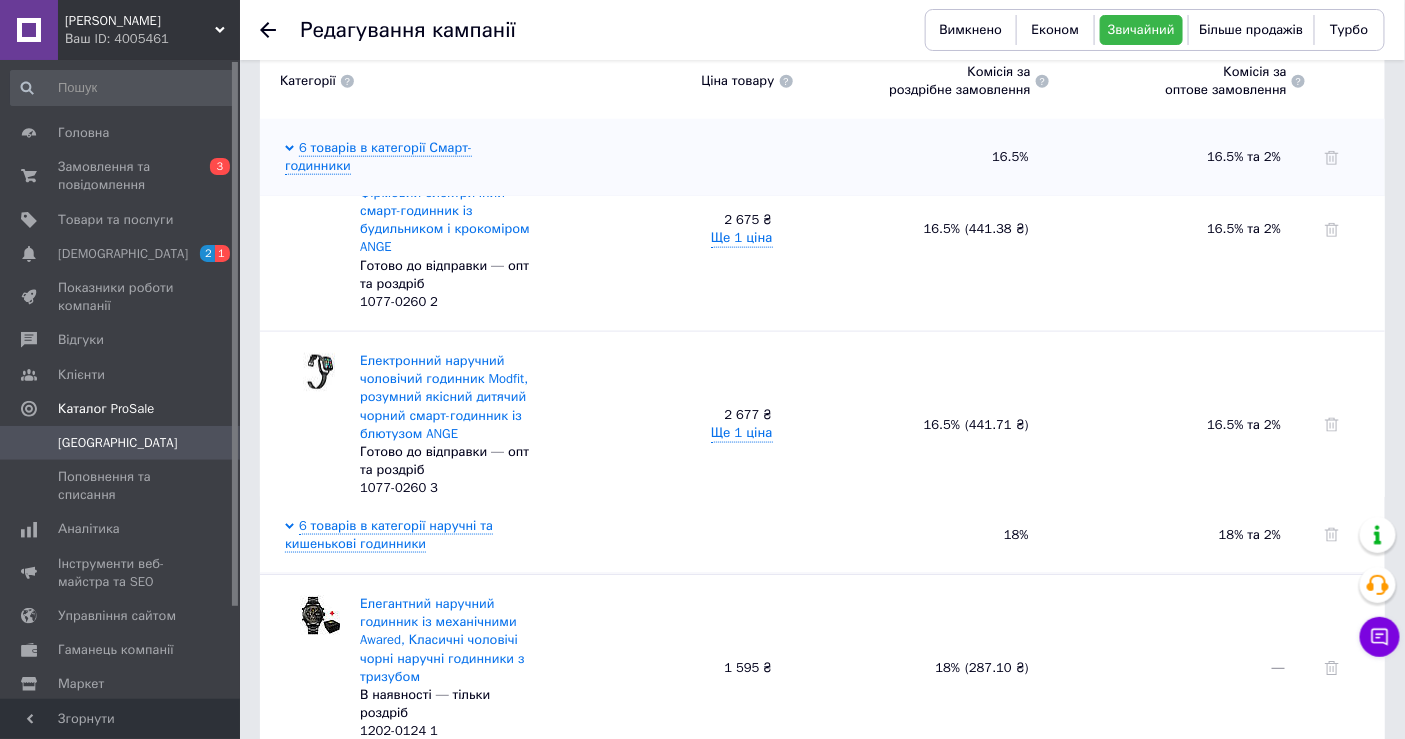 scroll, scrollTop: 755, scrollLeft: 0, axis: vertical 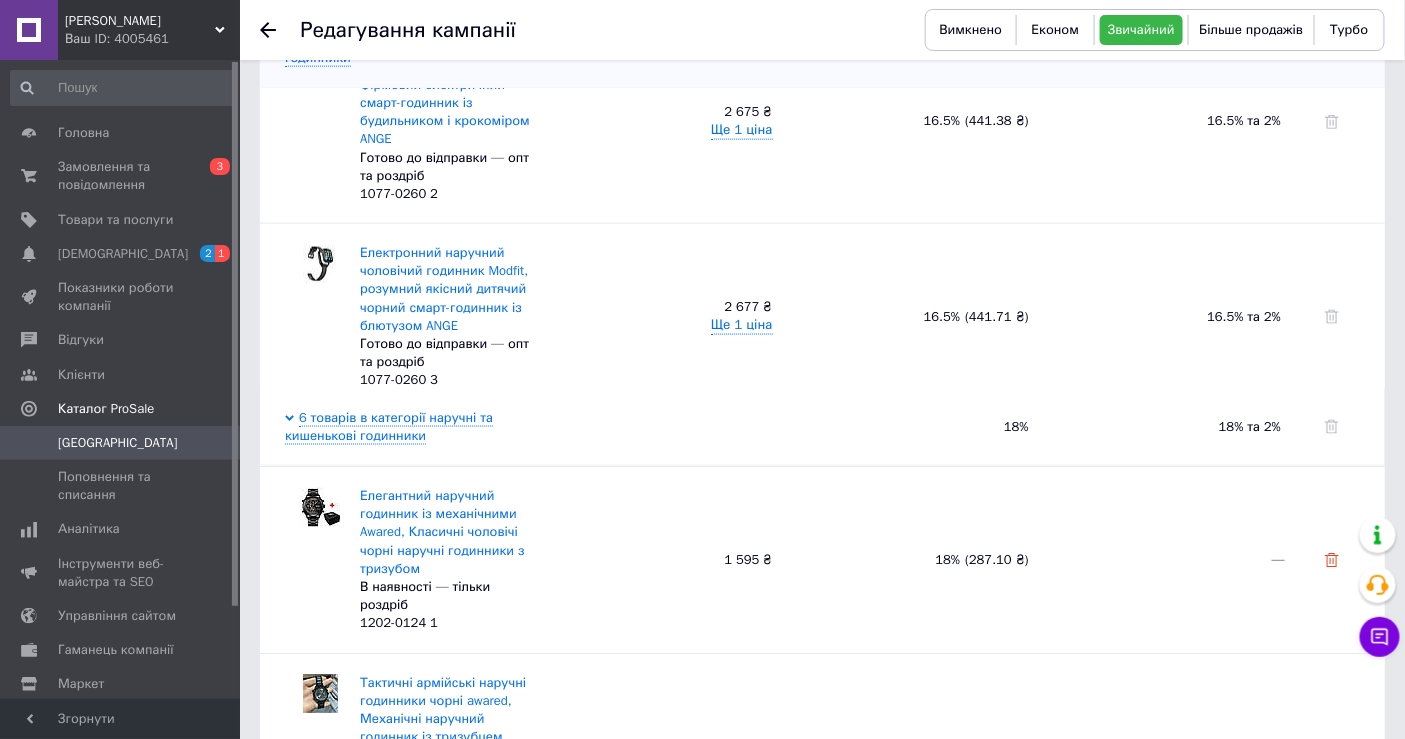 click 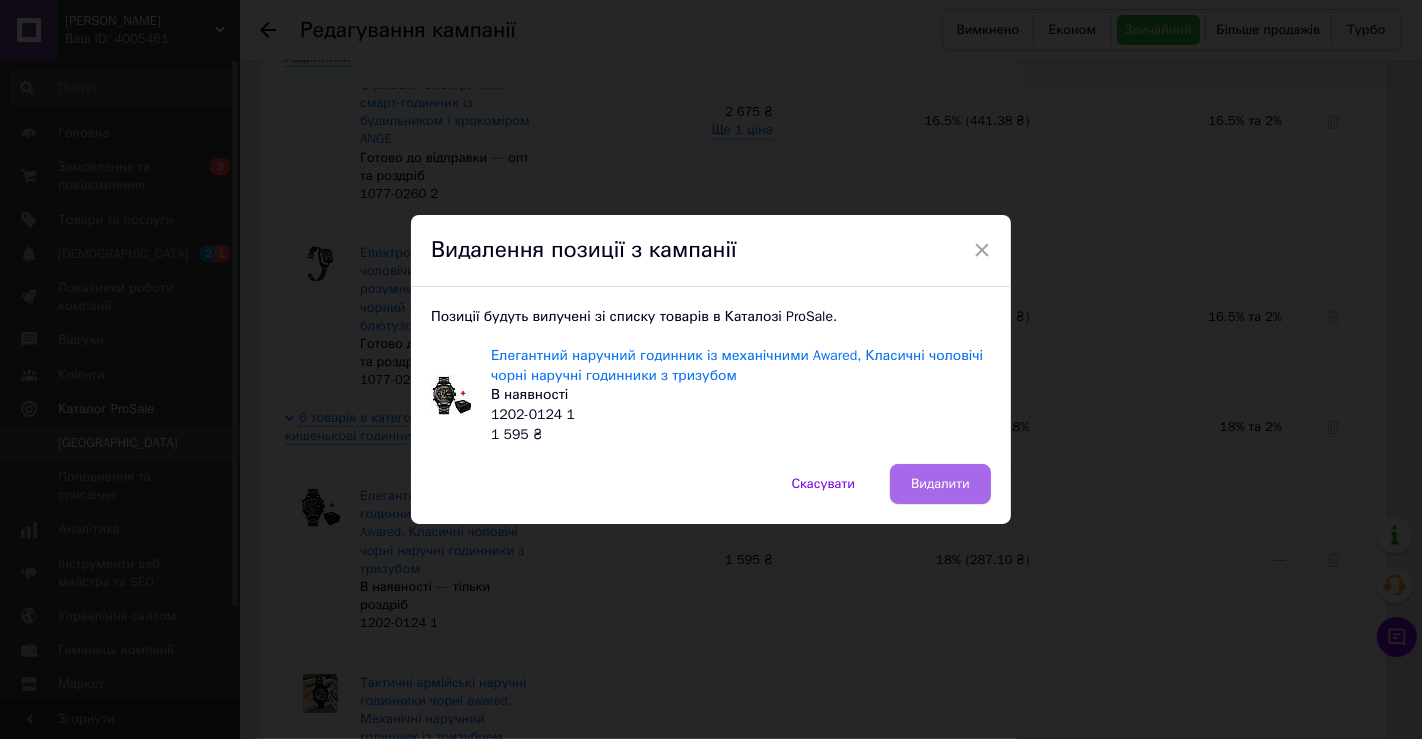 click on "Видалити" at bounding box center (940, 484) 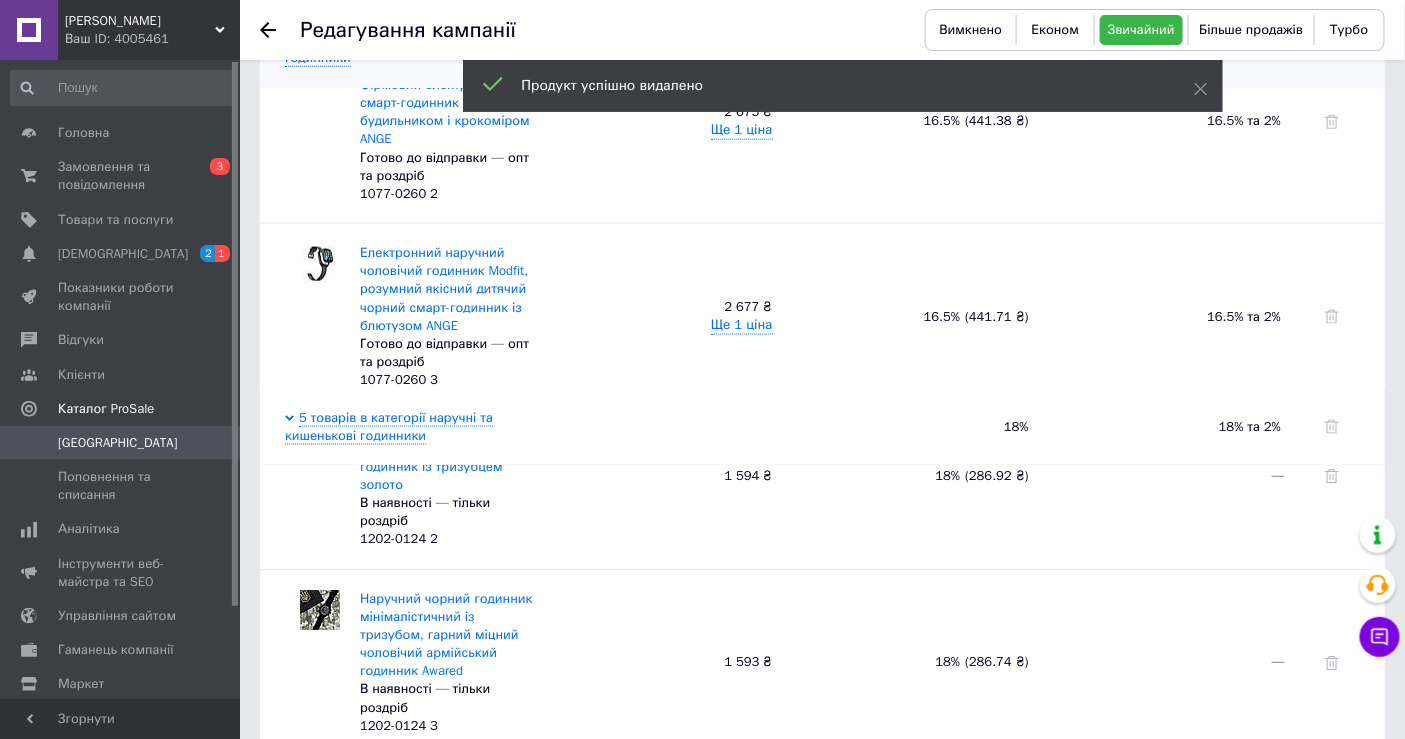 scroll, scrollTop: 111, scrollLeft: 0, axis: vertical 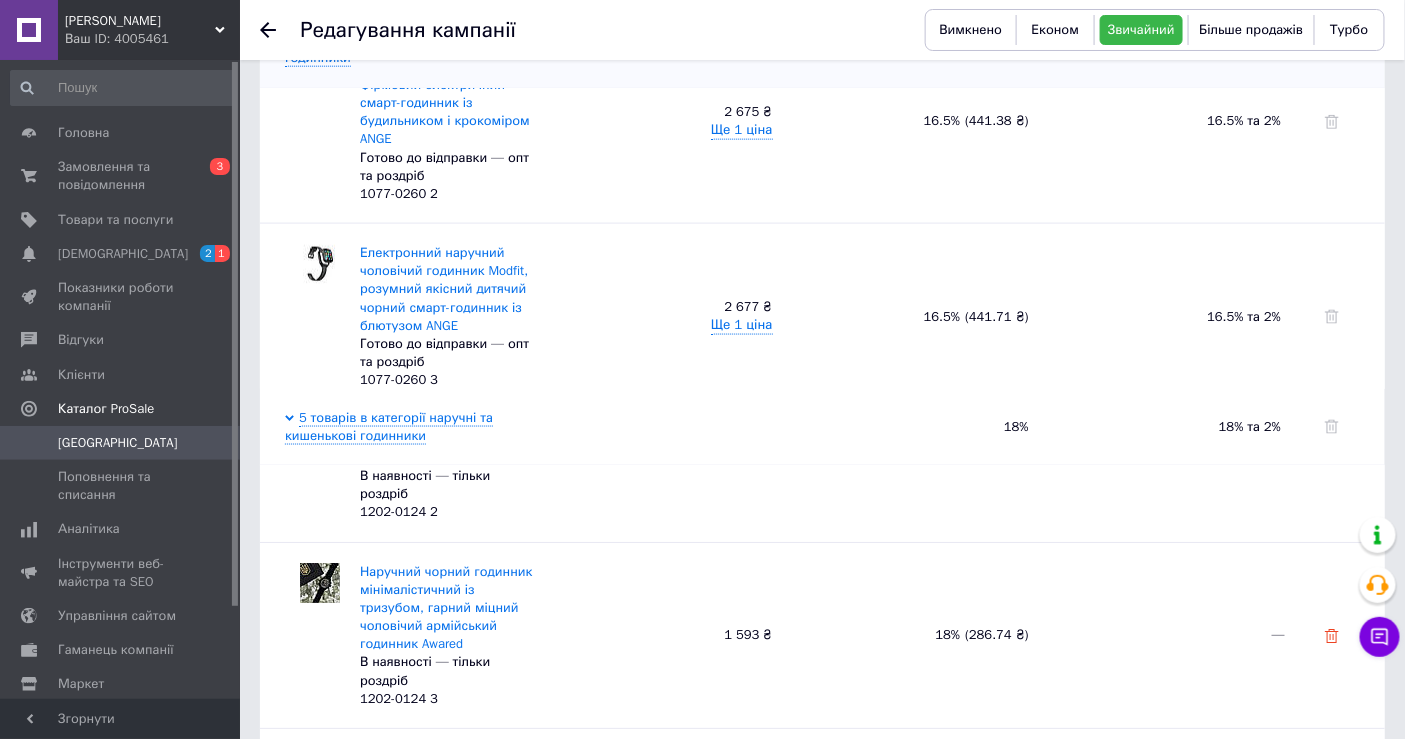 click 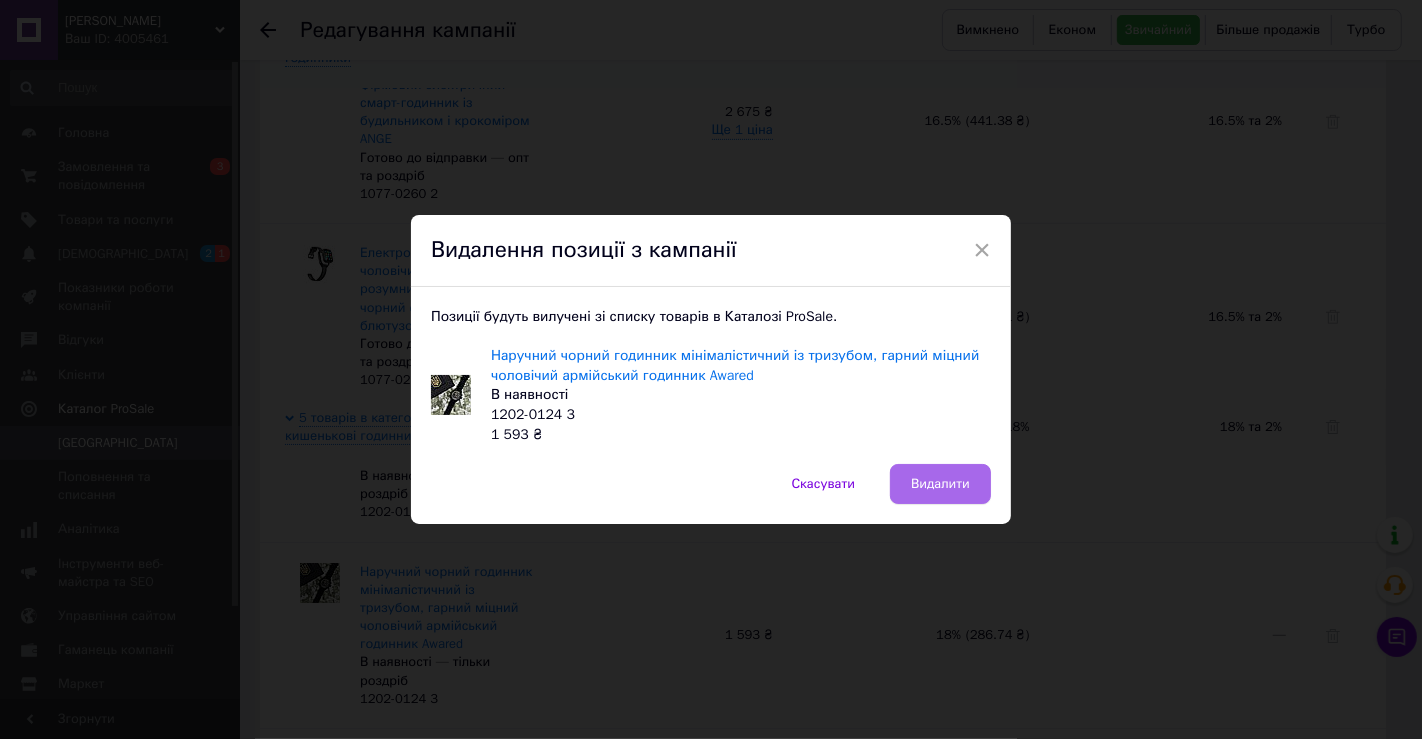 click on "Видалити" at bounding box center (940, 484) 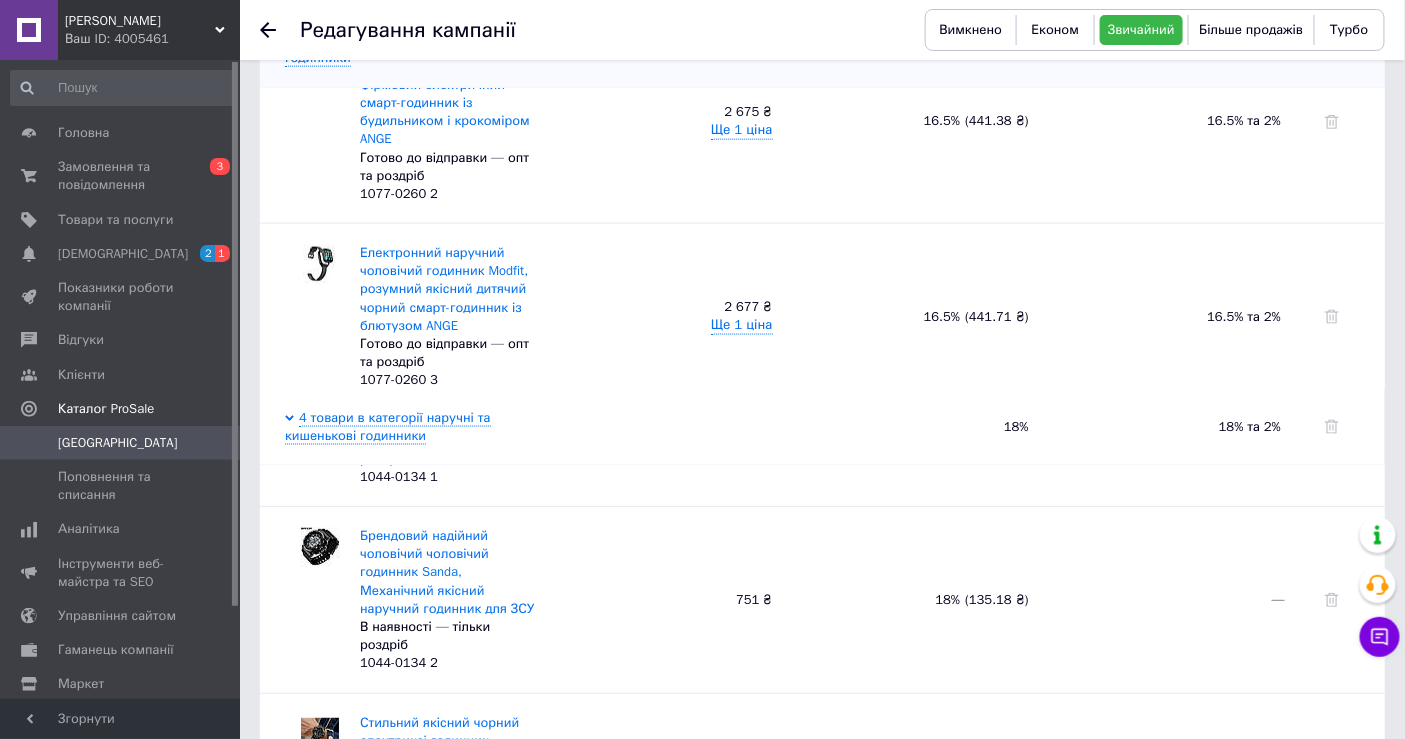 scroll, scrollTop: 335, scrollLeft: 0, axis: vertical 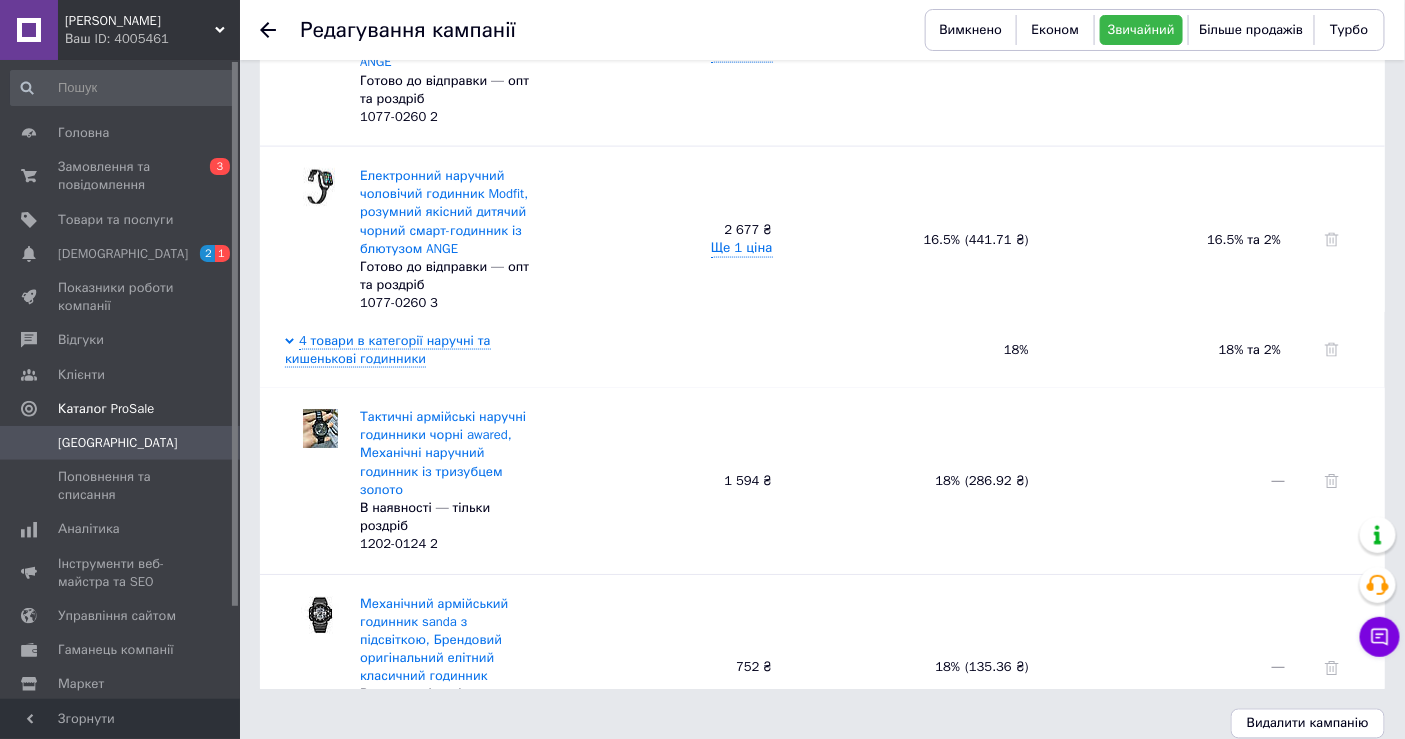 click at bounding box center [1345, 481] 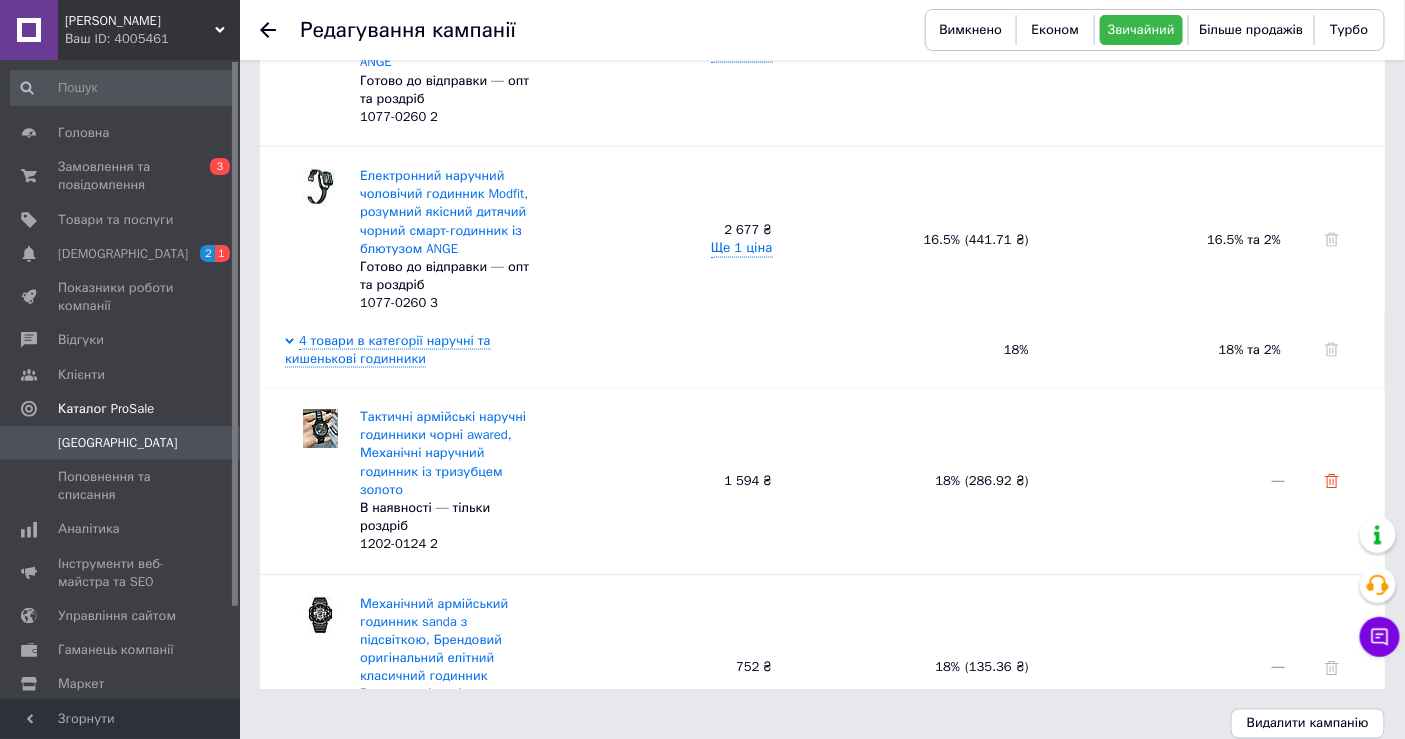 click 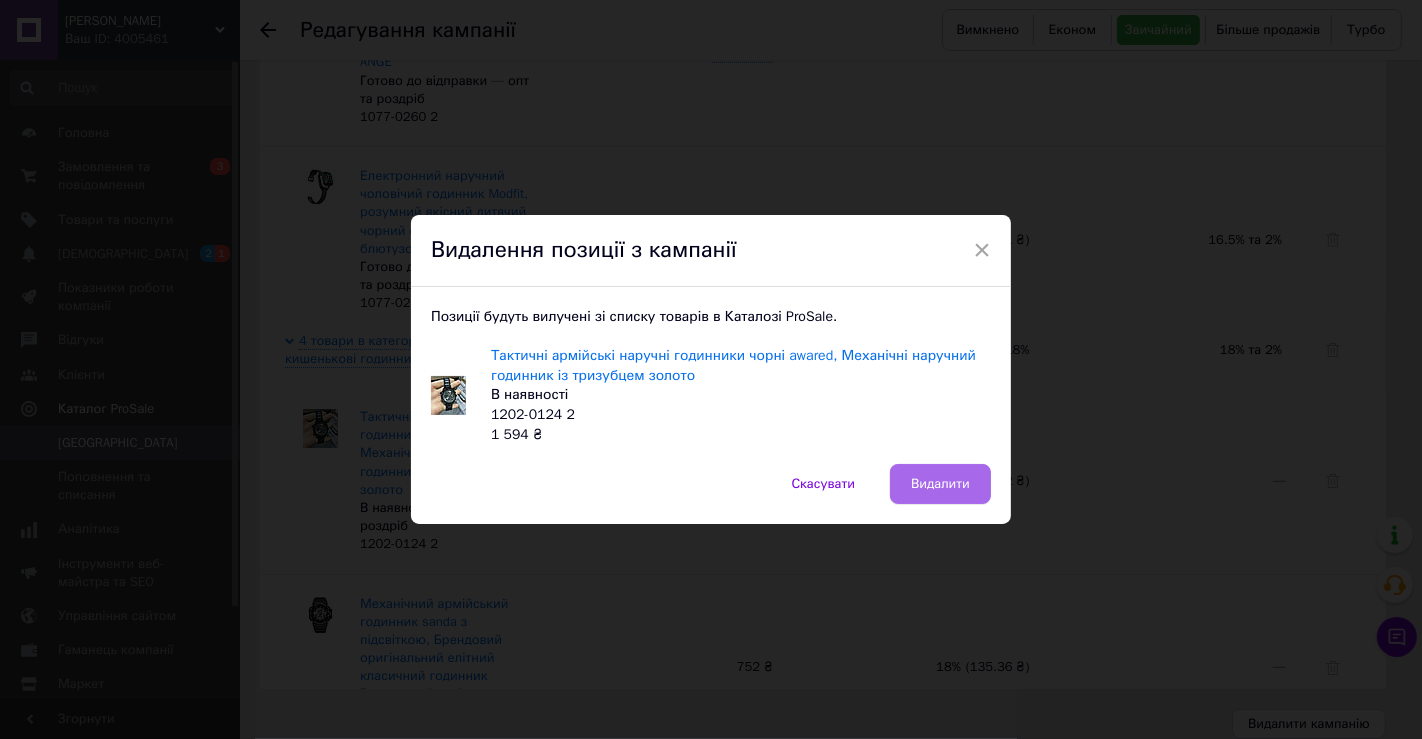 click on "Видалити" at bounding box center [940, 484] 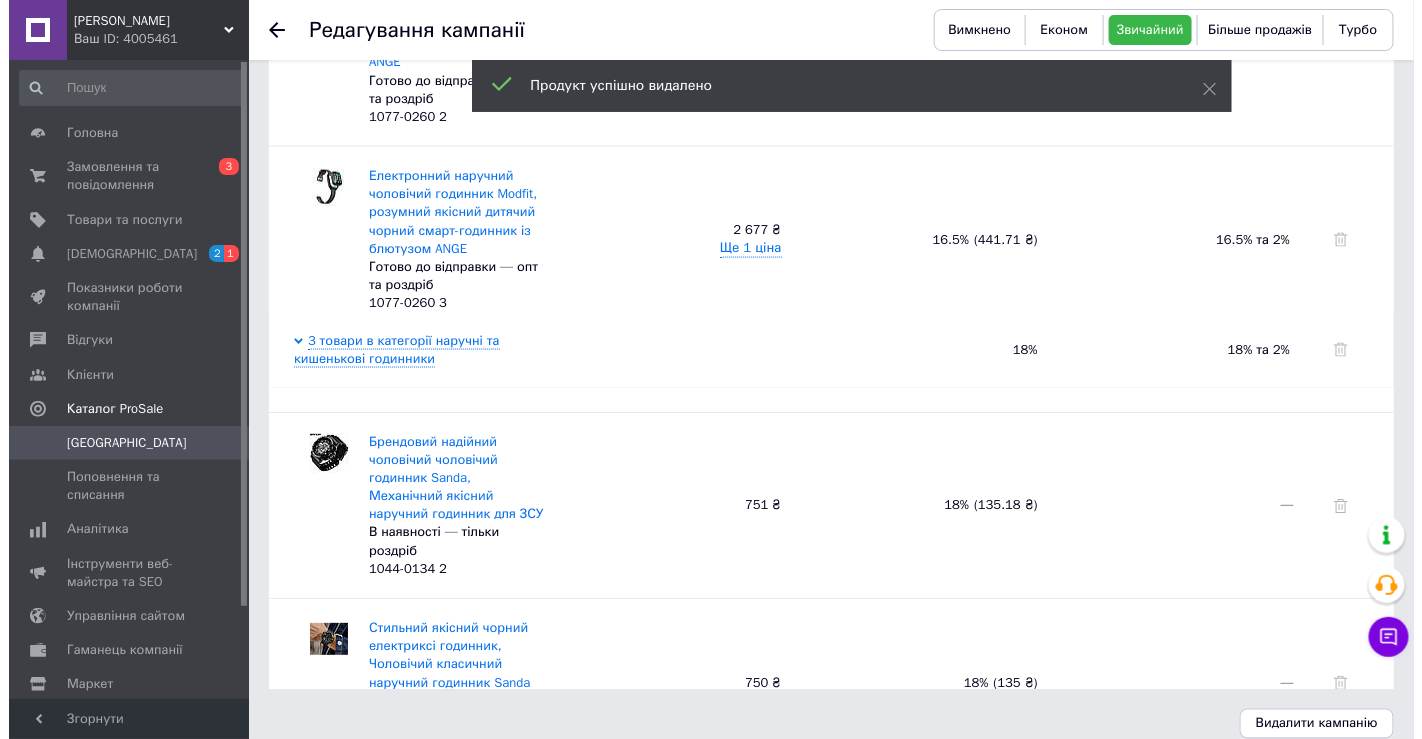 scroll, scrollTop: 167, scrollLeft: 0, axis: vertical 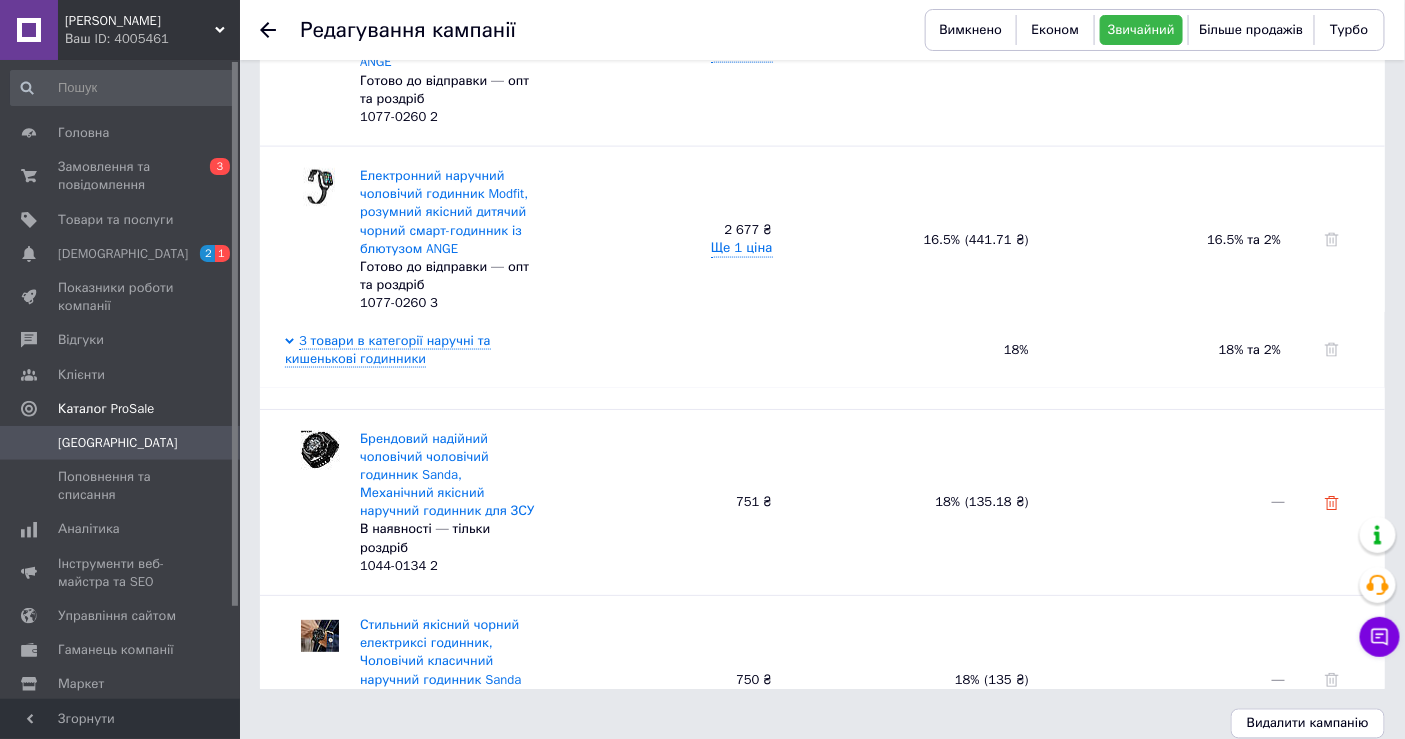 click 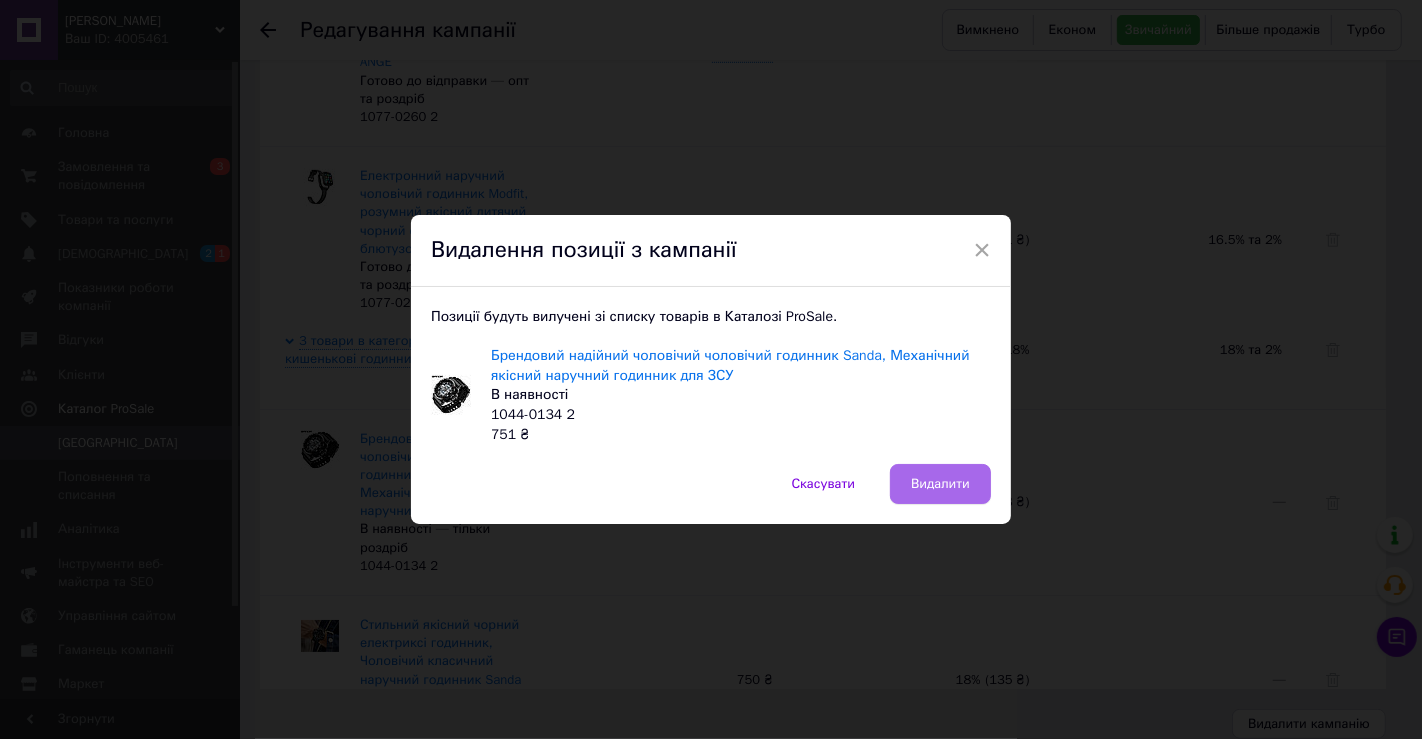 click on "Видалити" at bounding box center [940, 484] 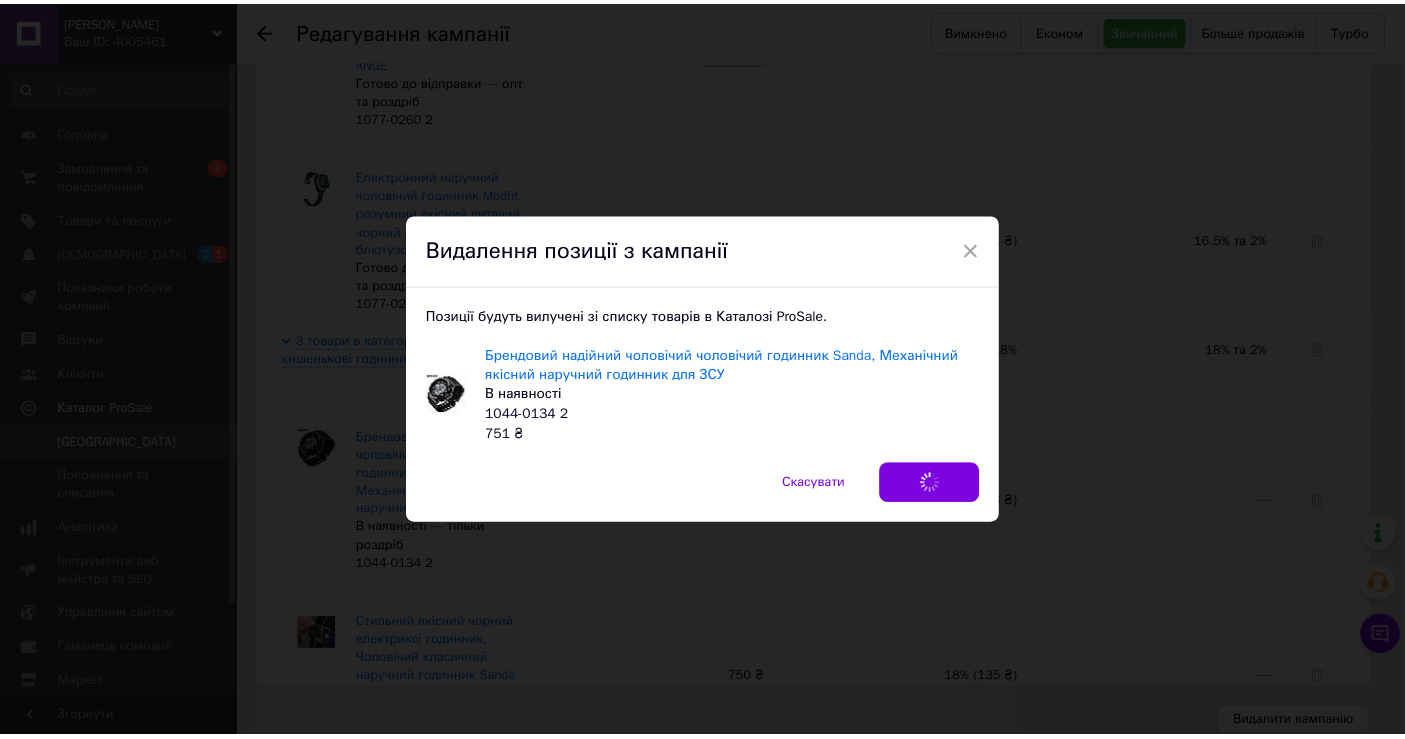 scroll, scrollTop: 832, scrollLeft: 0, axis: vertical 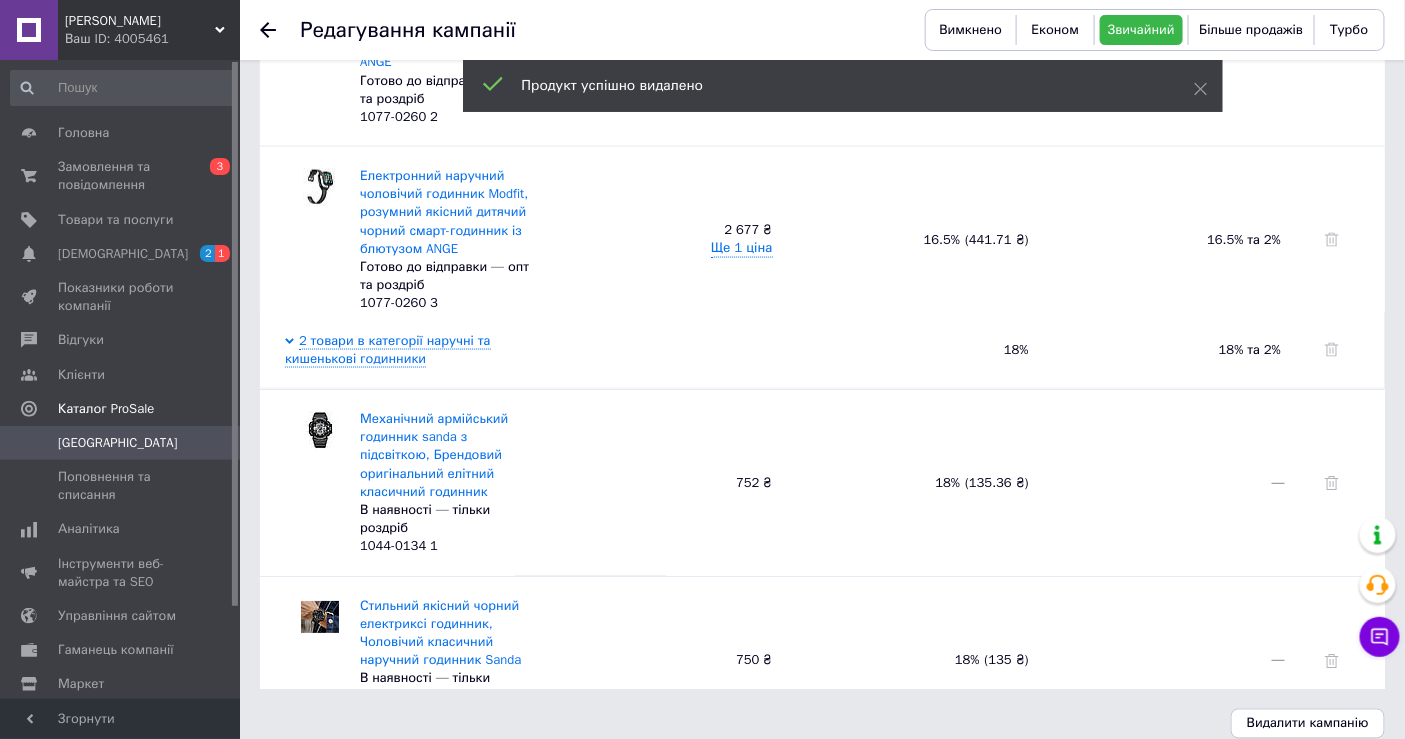 click at bounding box center [1345, 483] 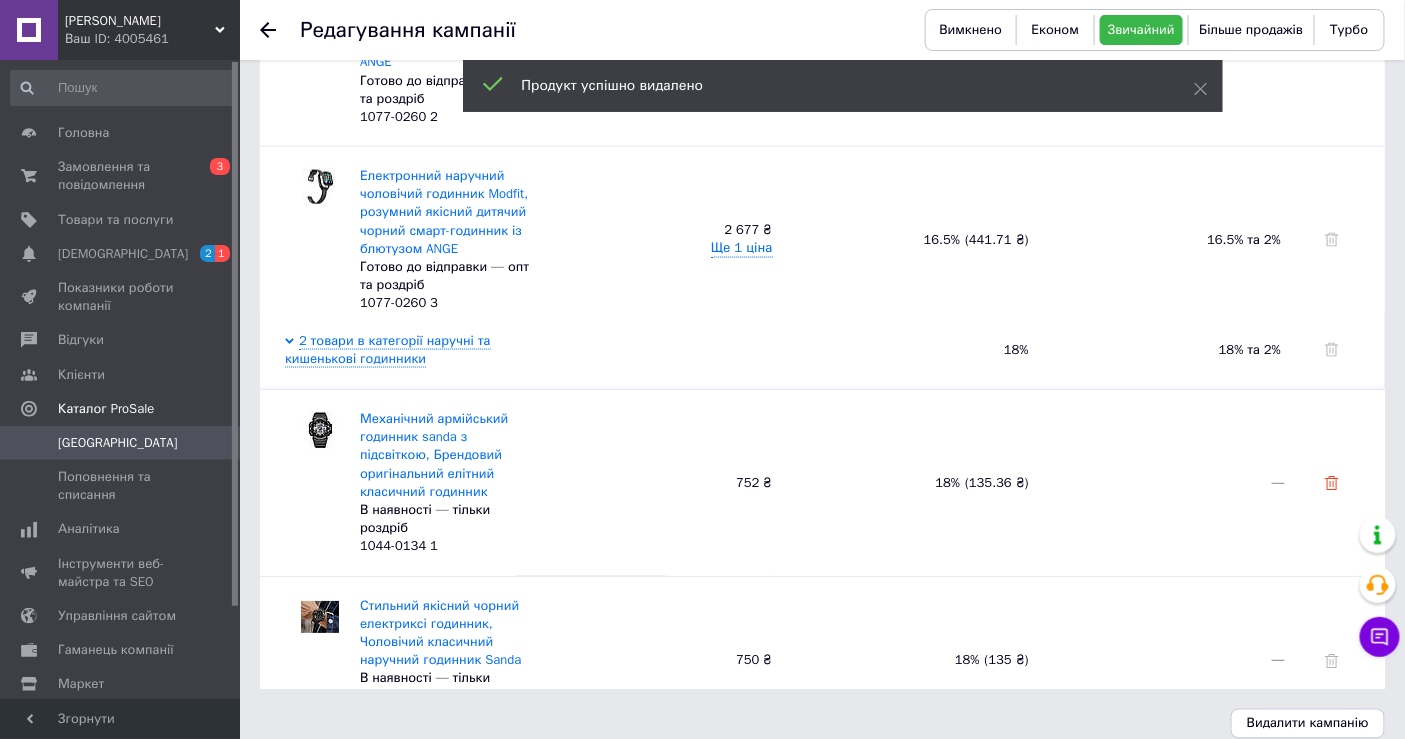 click 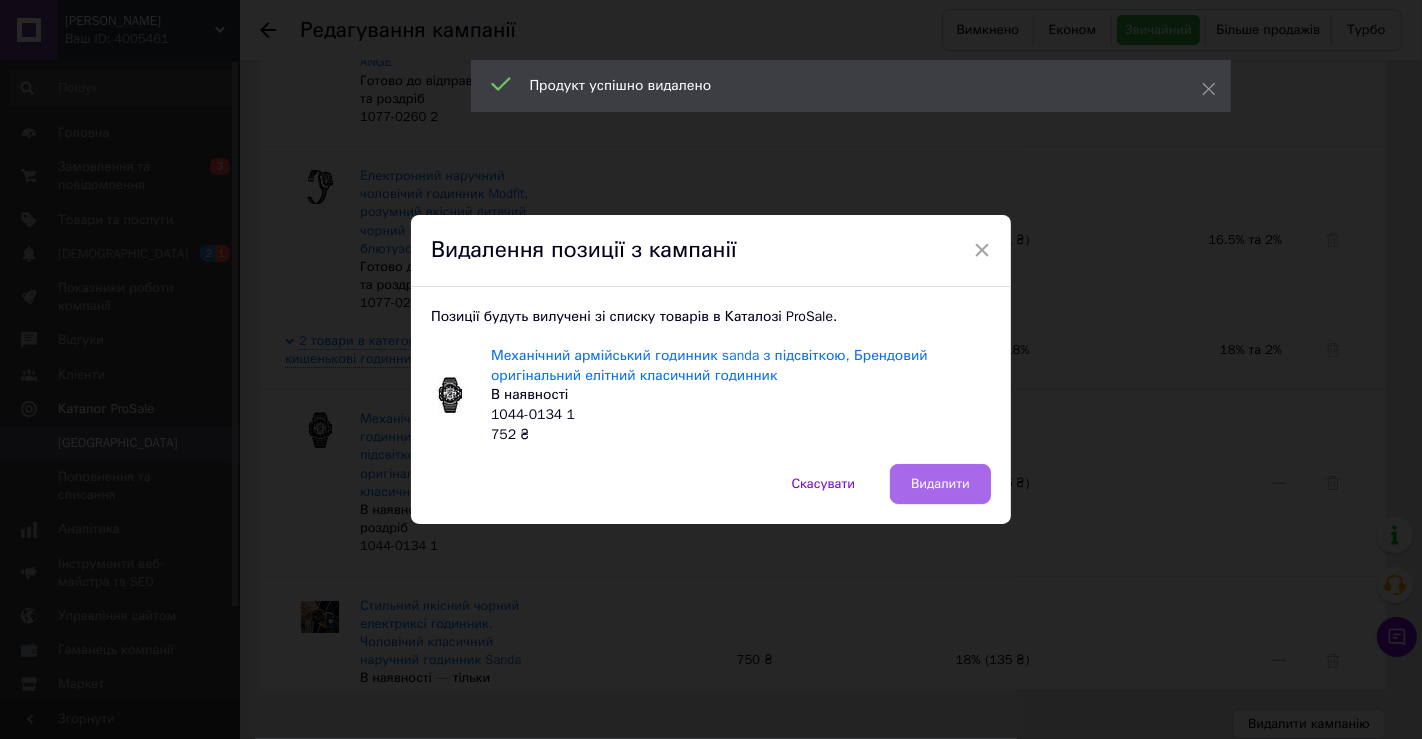 click on "Видалити" at bounding box center (940, 484) 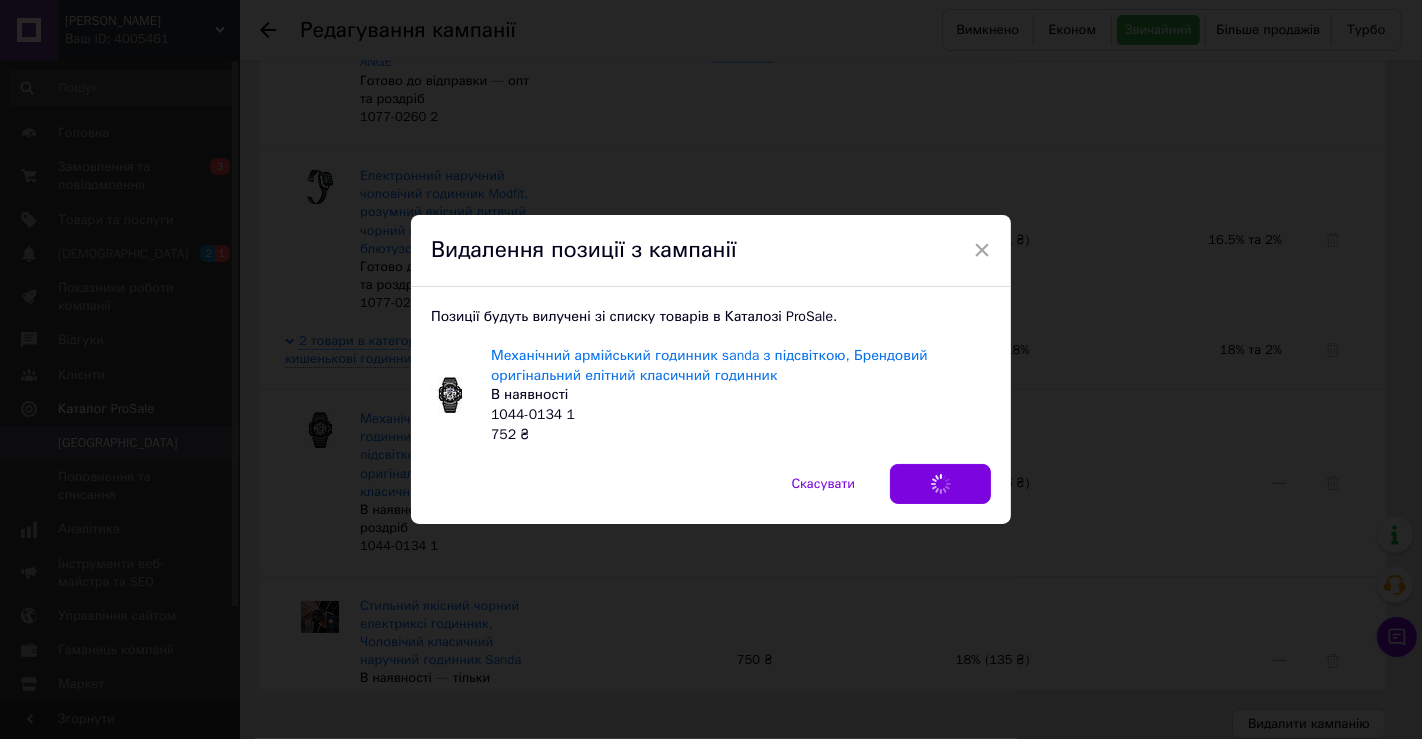 scroll, scrollTop: 682, scrollLeft: 0, axis: vertical 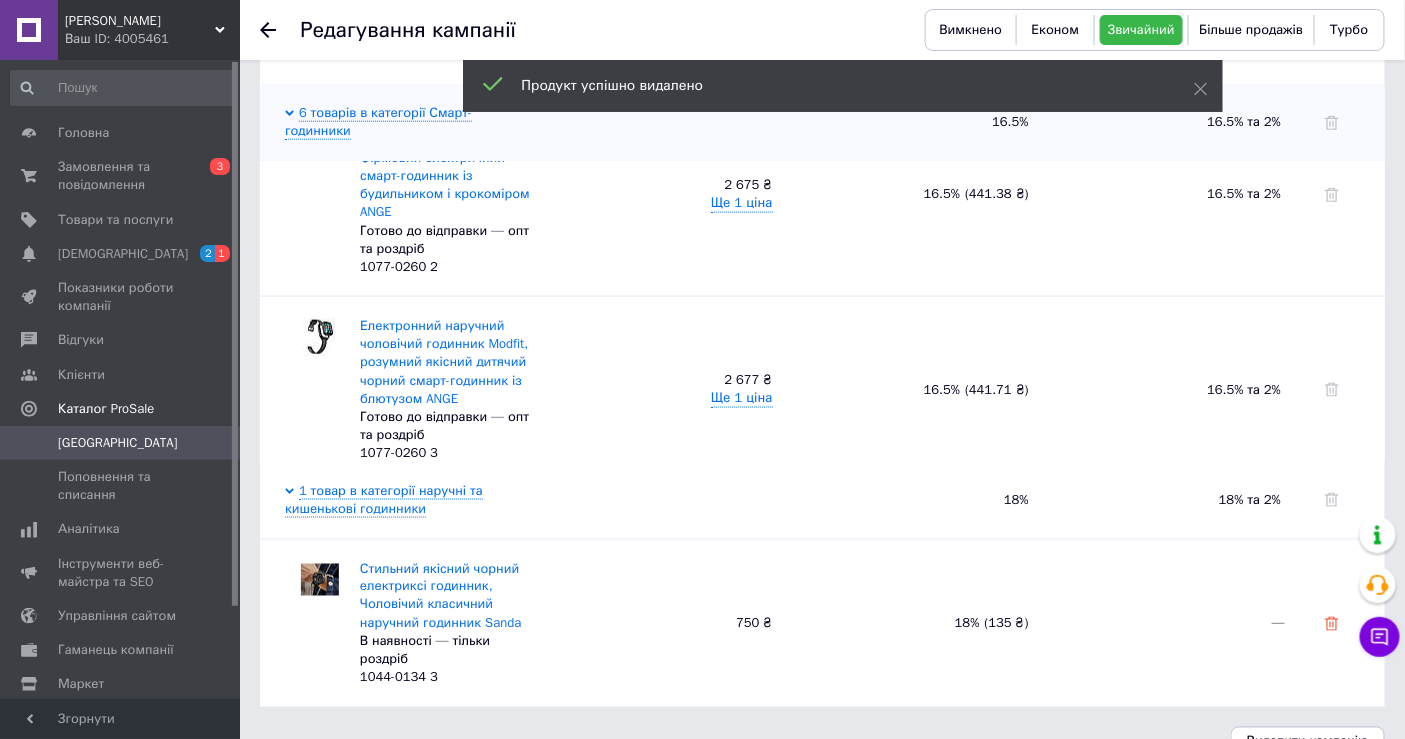 click 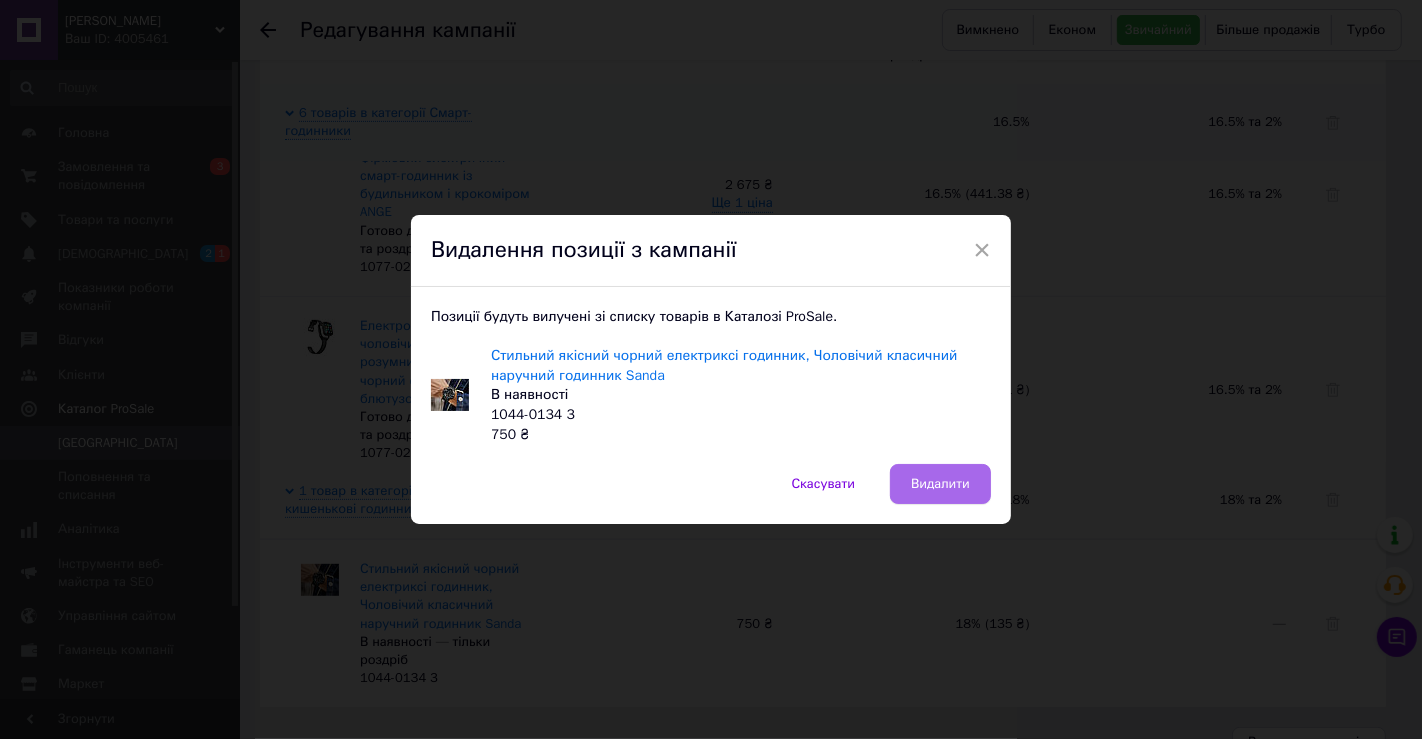 click on "Видалити" at bounding box center [940, 484] 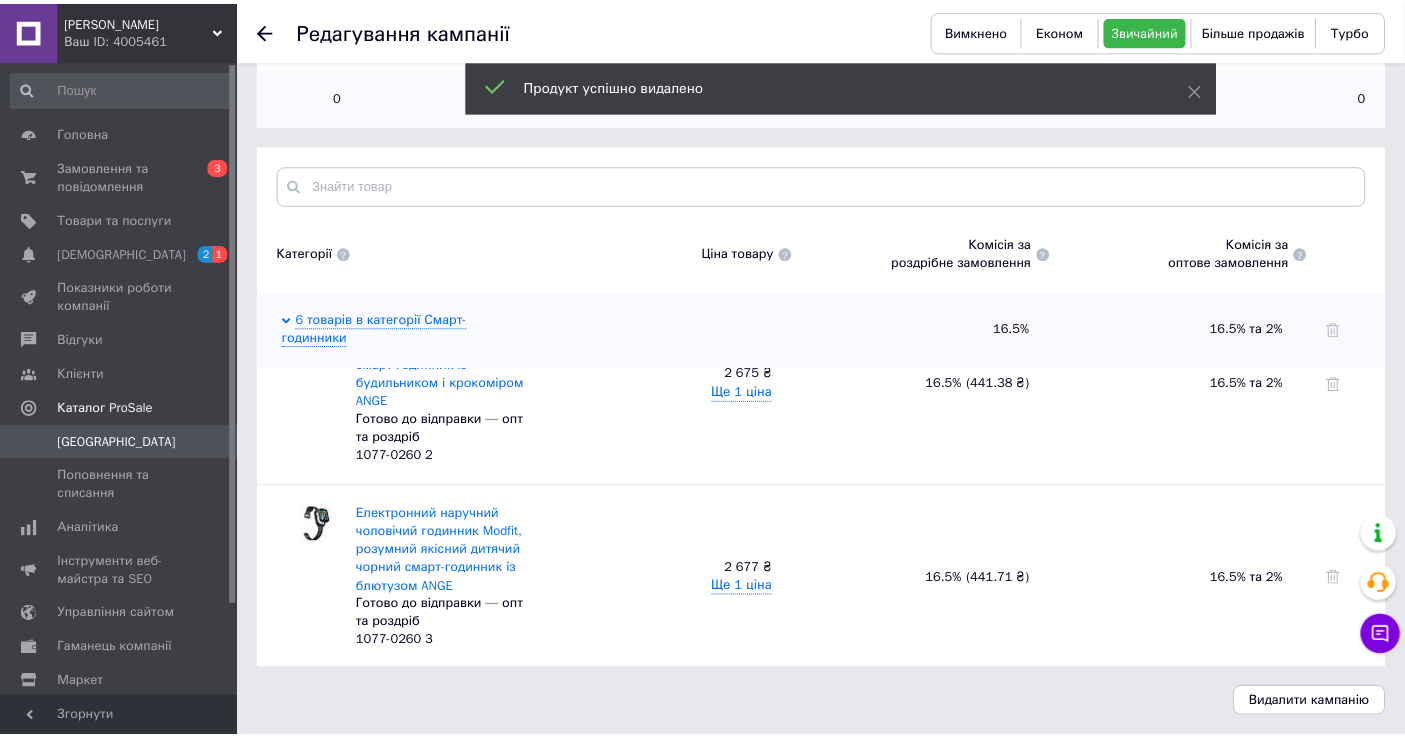 scroll, scrollTop: 456, scrollLeft: 0, axis: vertical 